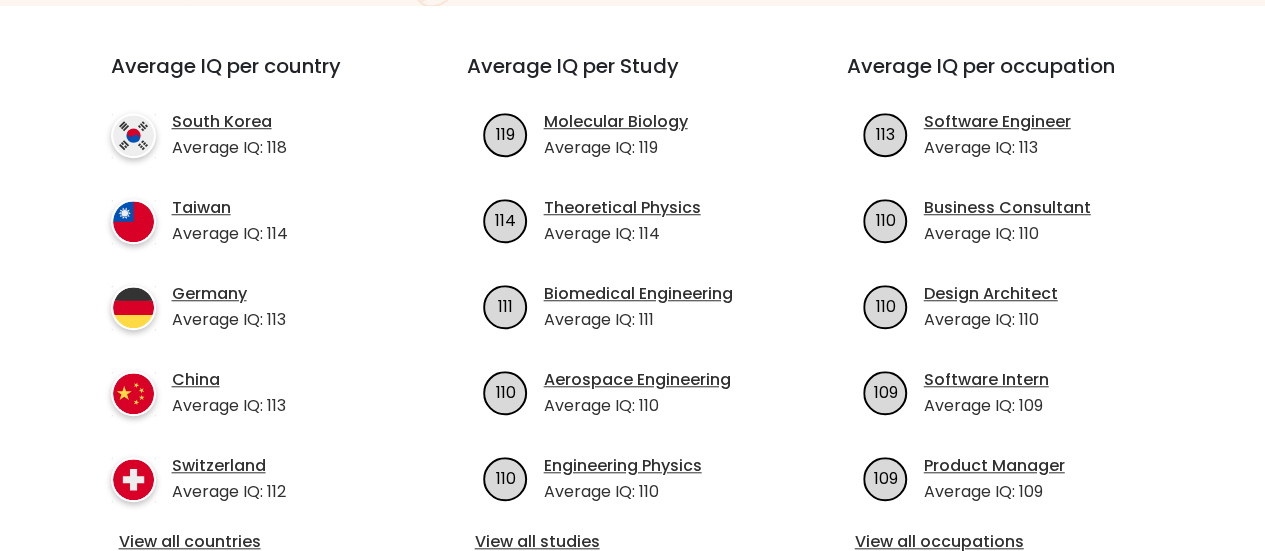 scroll, scrollTop: 699, scrollLeft: 0, axis: vertical 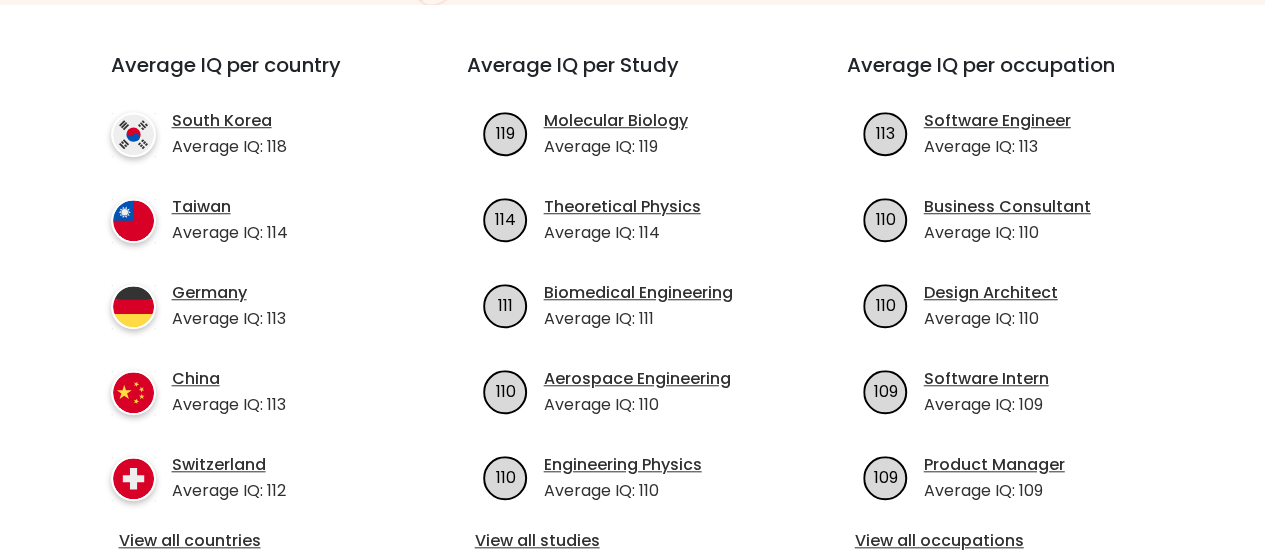 click on "119
Molecular Biology
Average IQ: [AGE]
[AGE]
[AGE]" at bounding box center [633, 306] 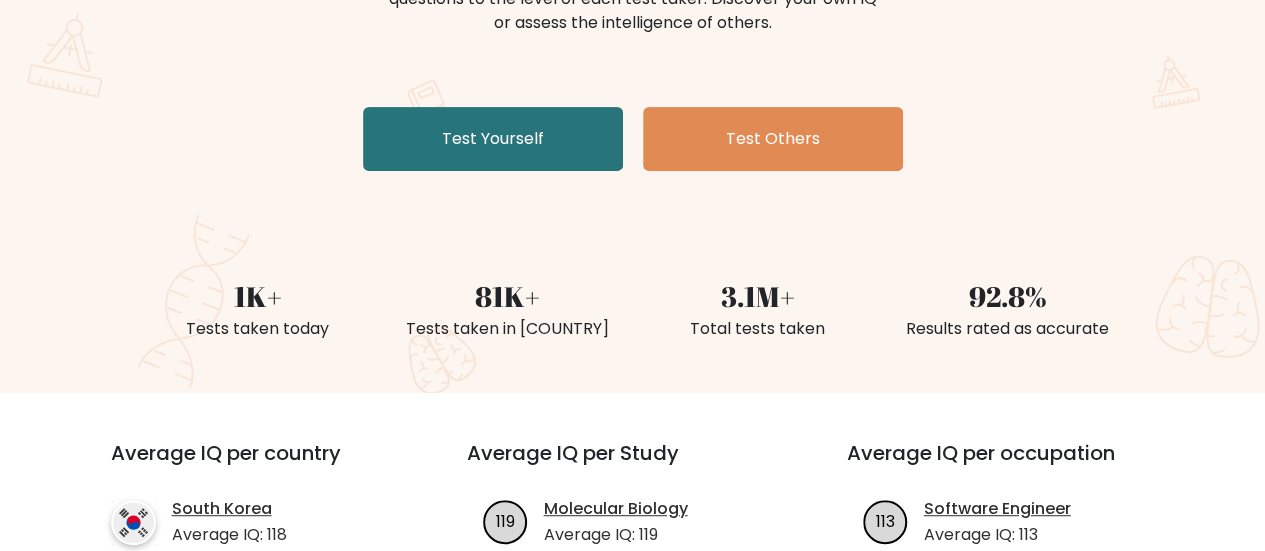 scroll, scrollTop: 189, scrollLeft: 0, axis: vertical 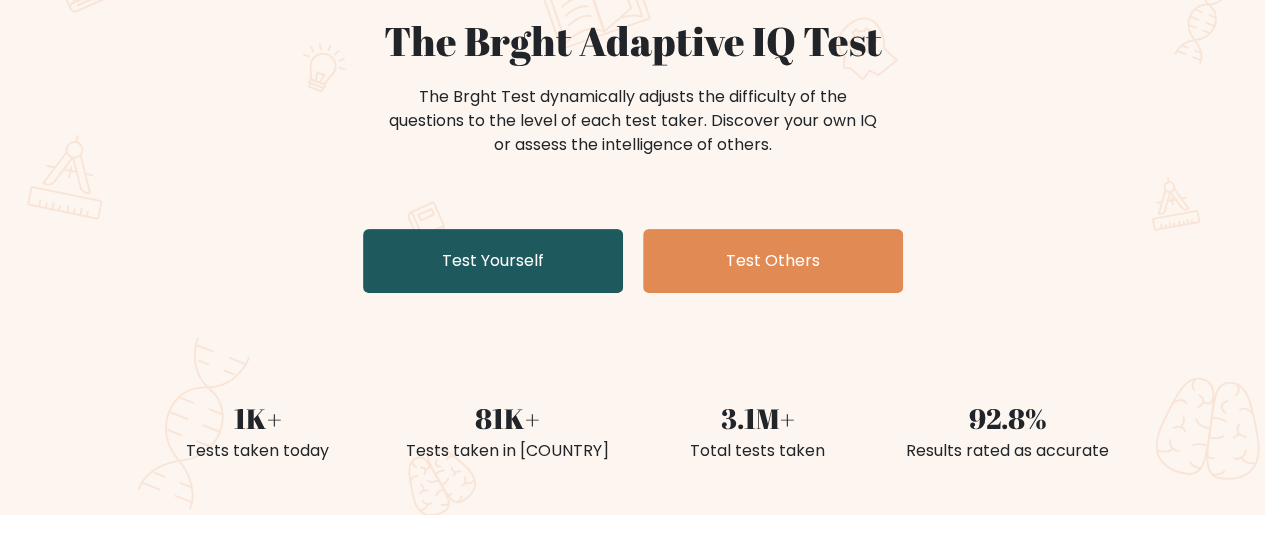 click on "Test Yourself" at bounding box center (493, 261) 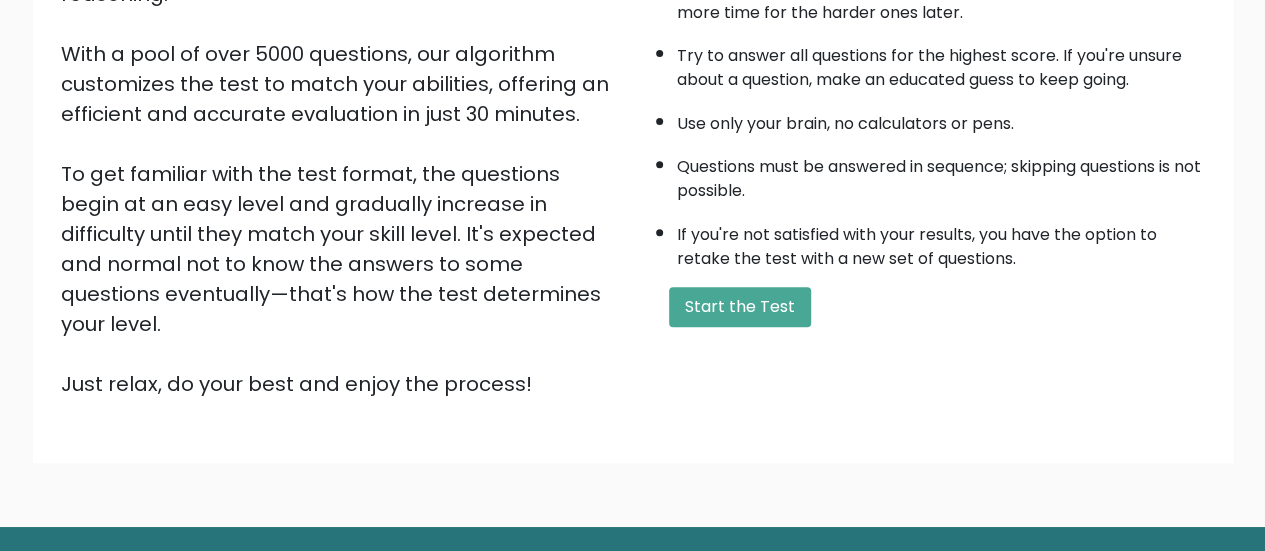scroll, scrollTop: 336, scrollLeft: 0, axis: vertical 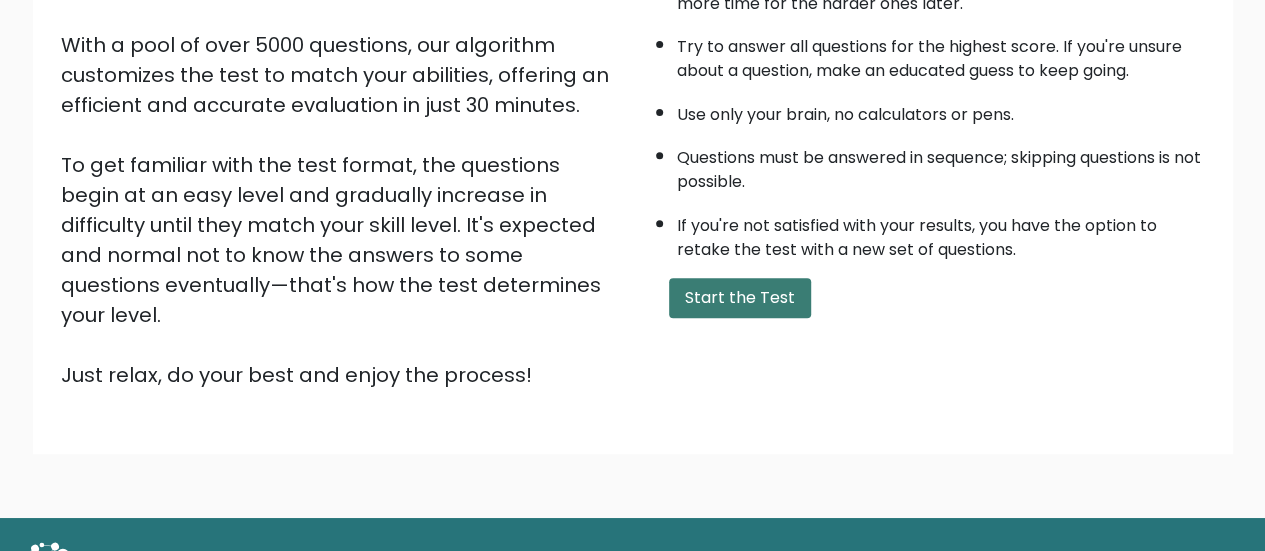 click on "Start the Test" at bounding box center [740, 298] 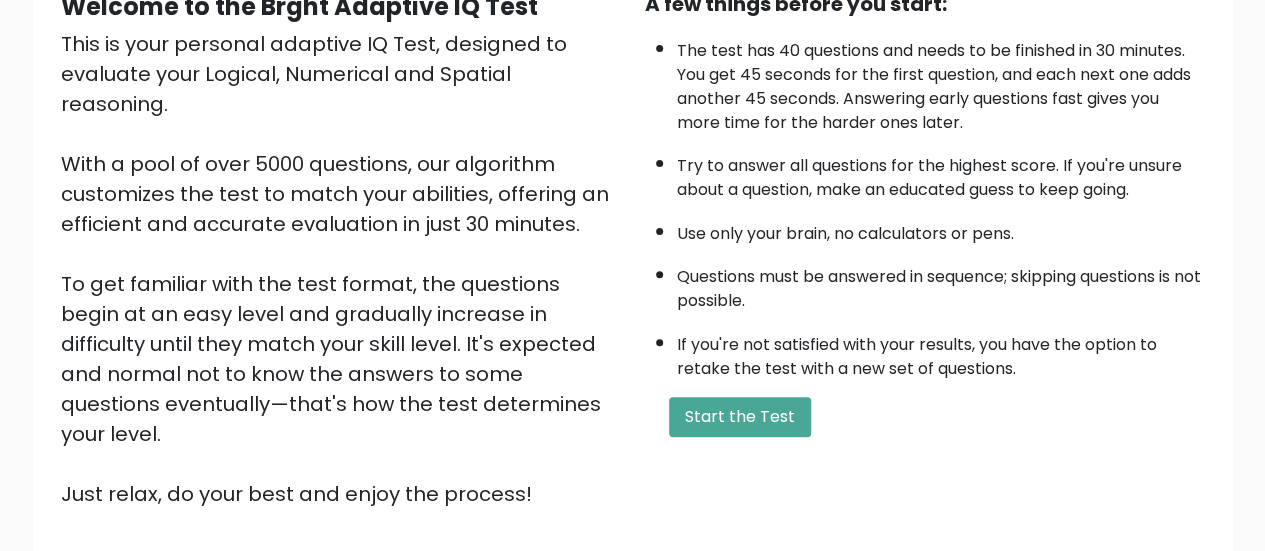 scroll, scrollTop: 213, scrollLeft: 0, axis: vertical 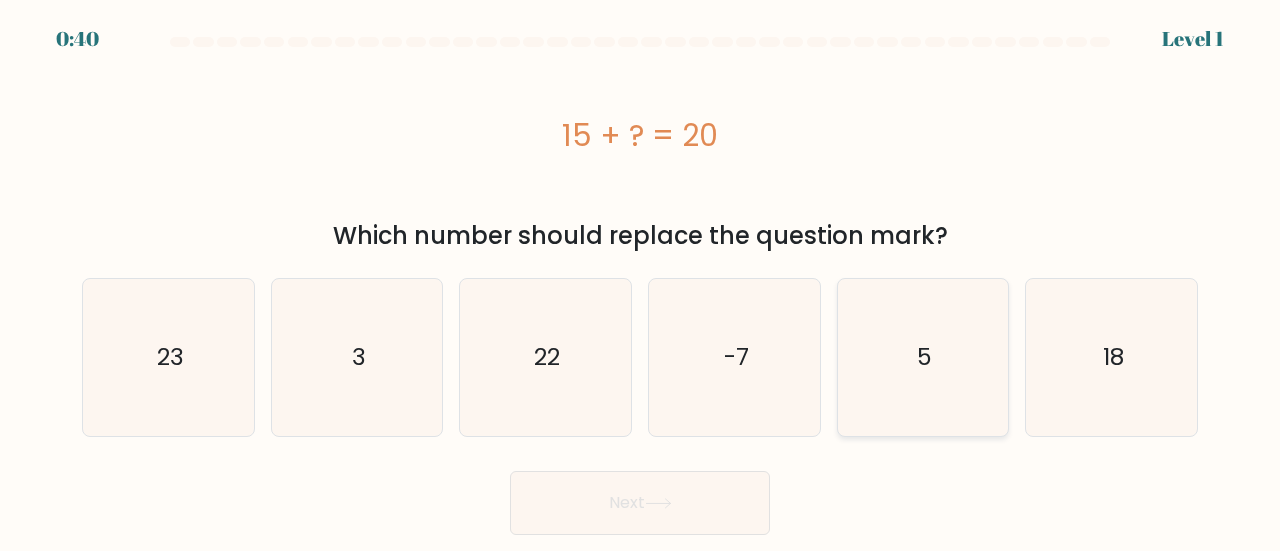 click on "5" at bounding box center [923, 357] 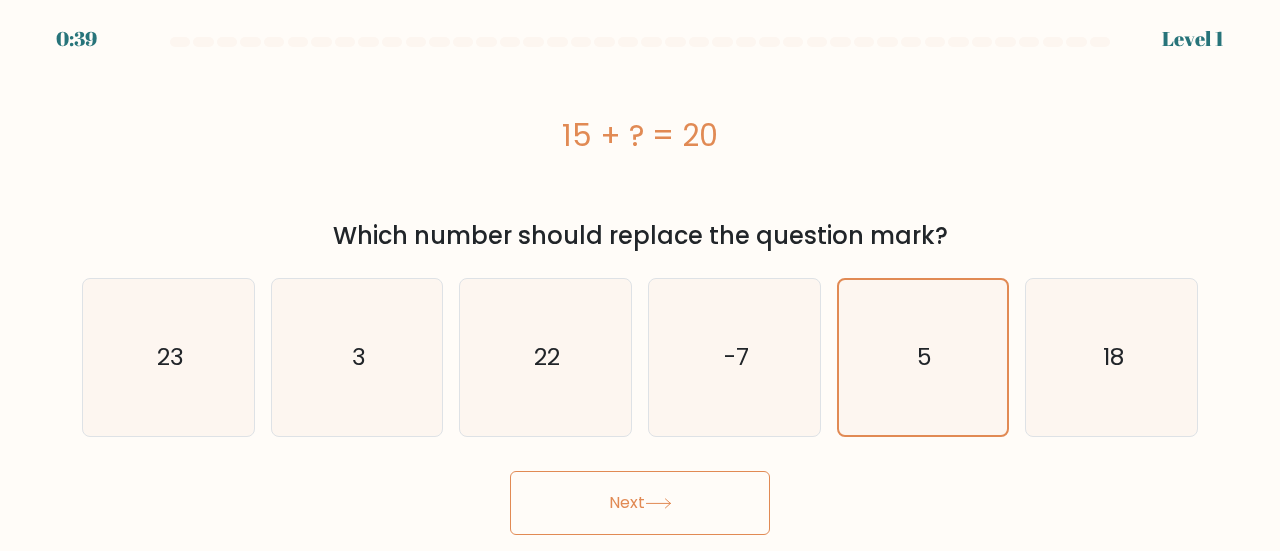 click on "Next" at bounding box center [640, 503] 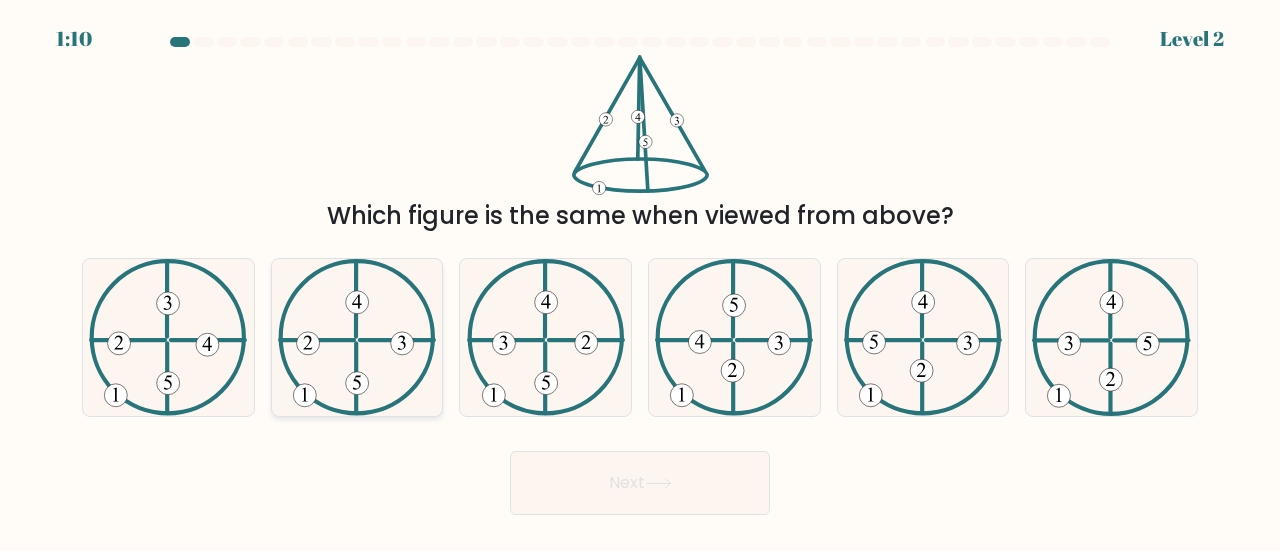 click at bounding box center [357, 337] 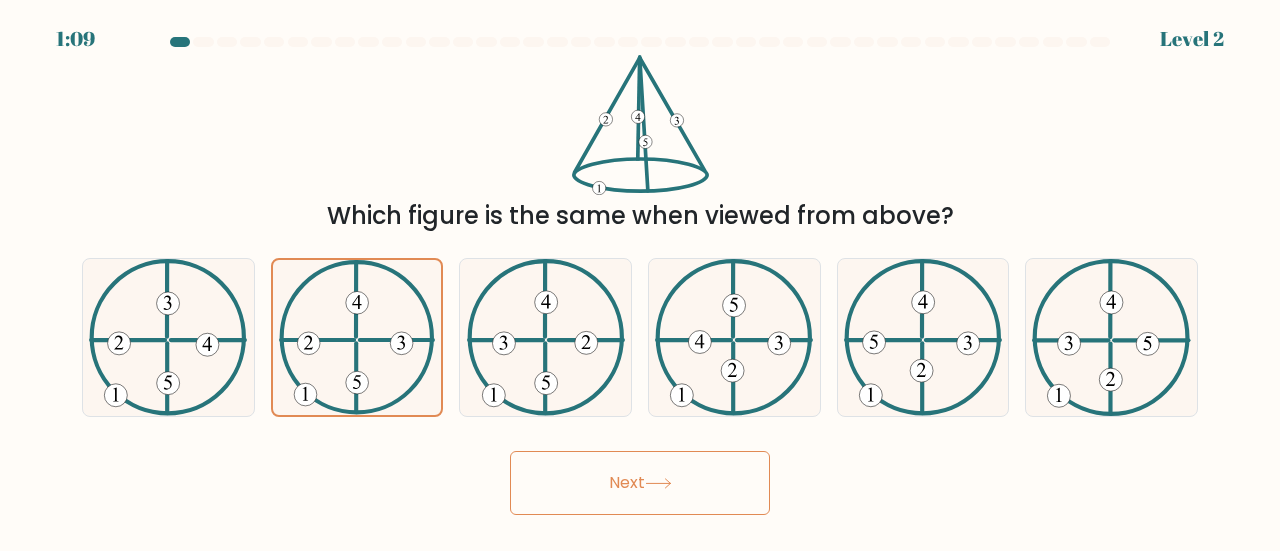 click on "Next" at bounding box center [640, 483] 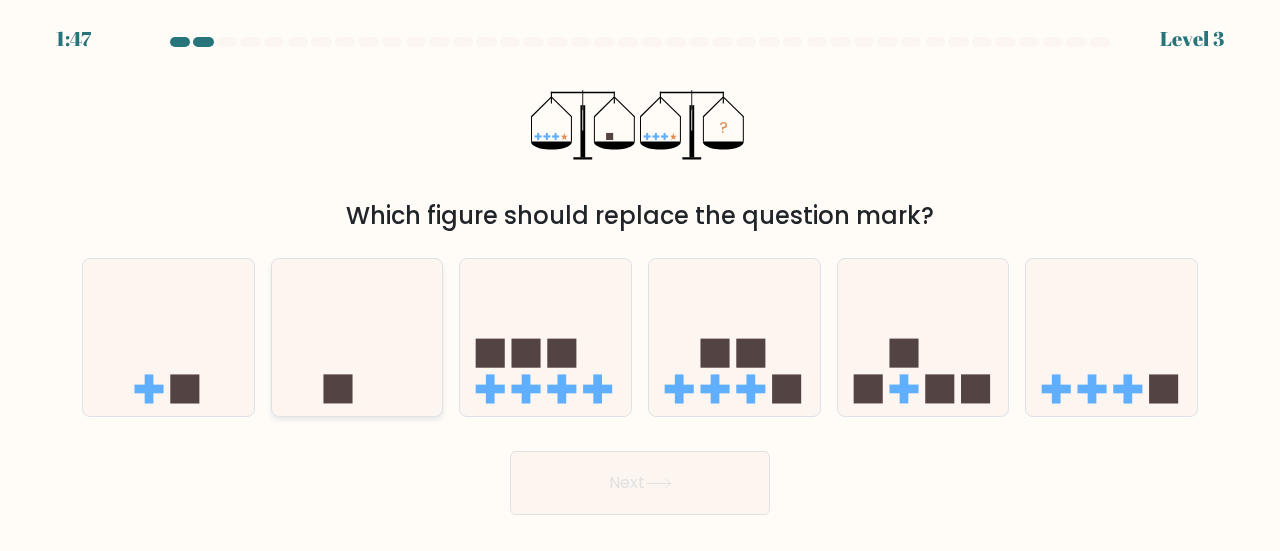 click at bounding box center (357, 337) 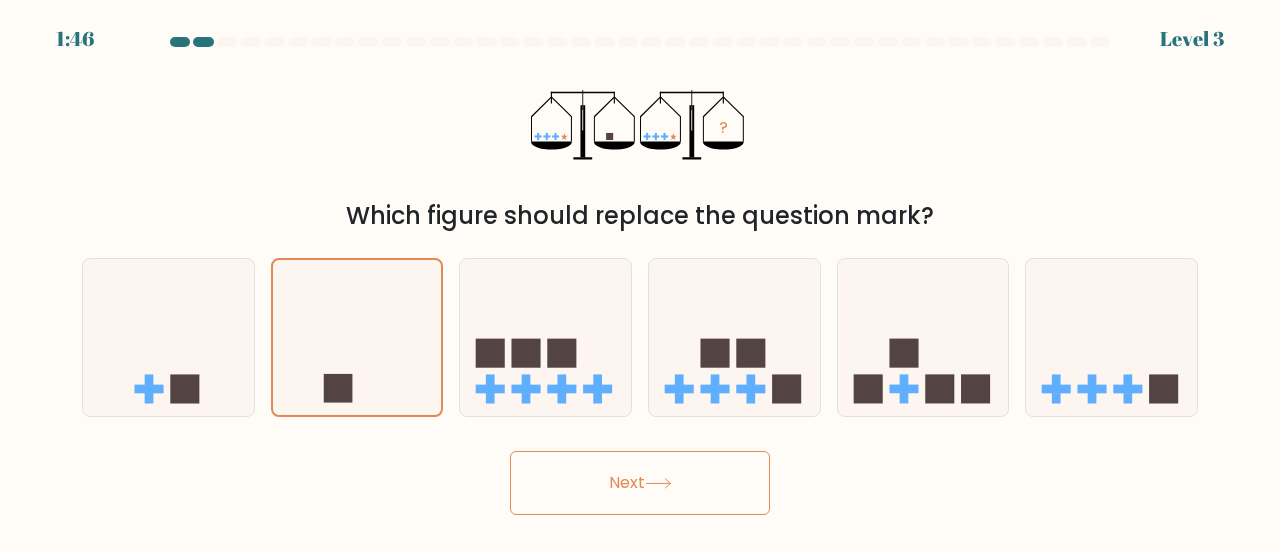 click on "Next" at bounding box center (640, 483) 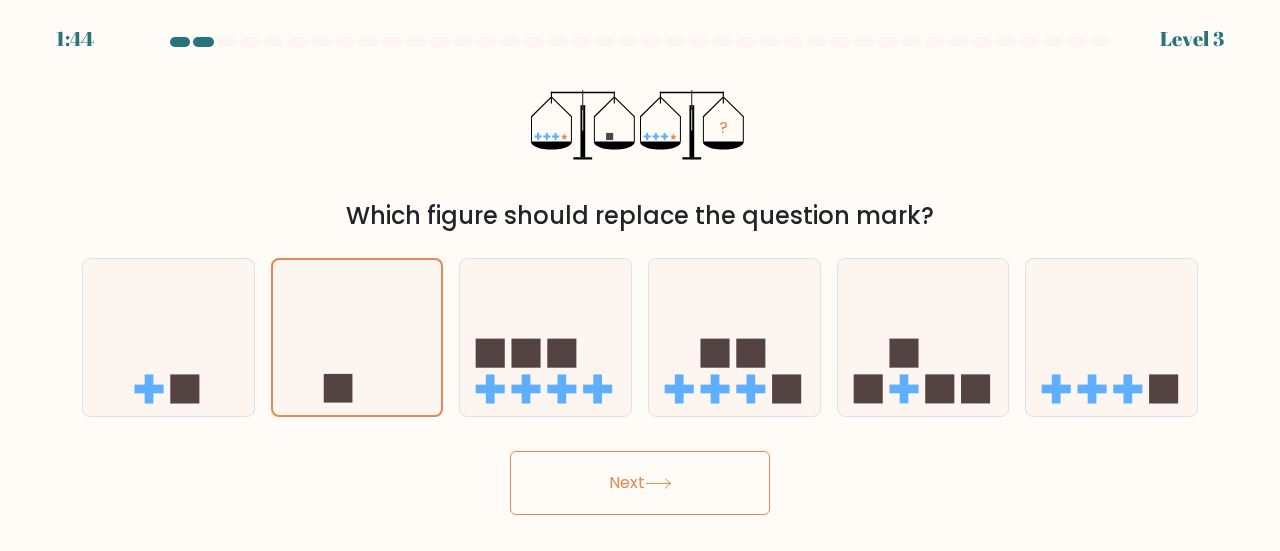 click on "Next" at bounding box center [640, 483] 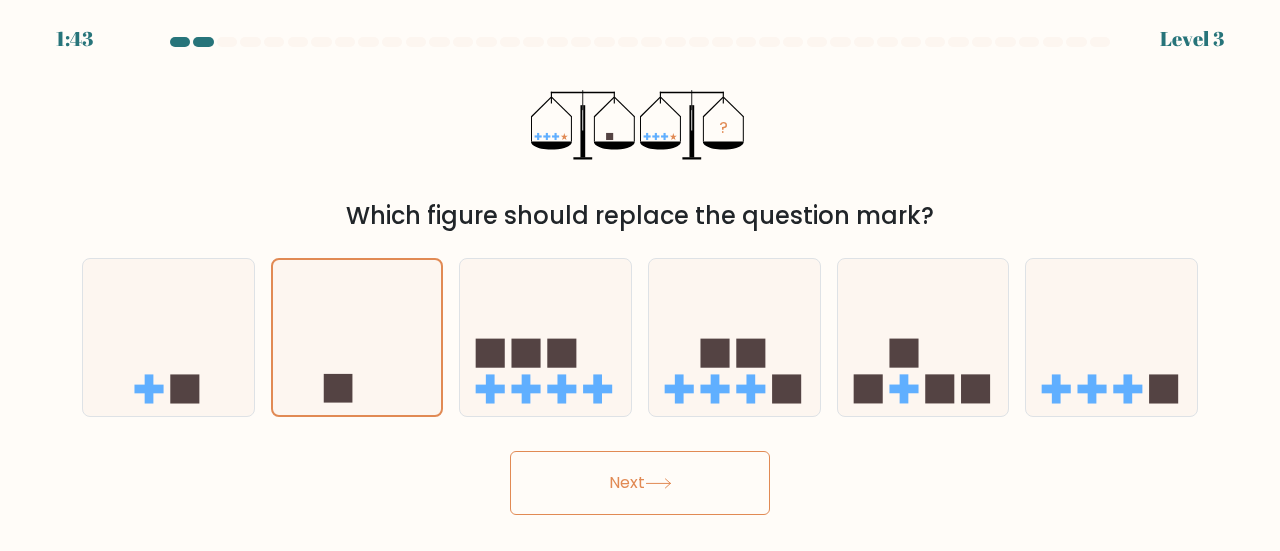 click at bounding box center (658, 483) 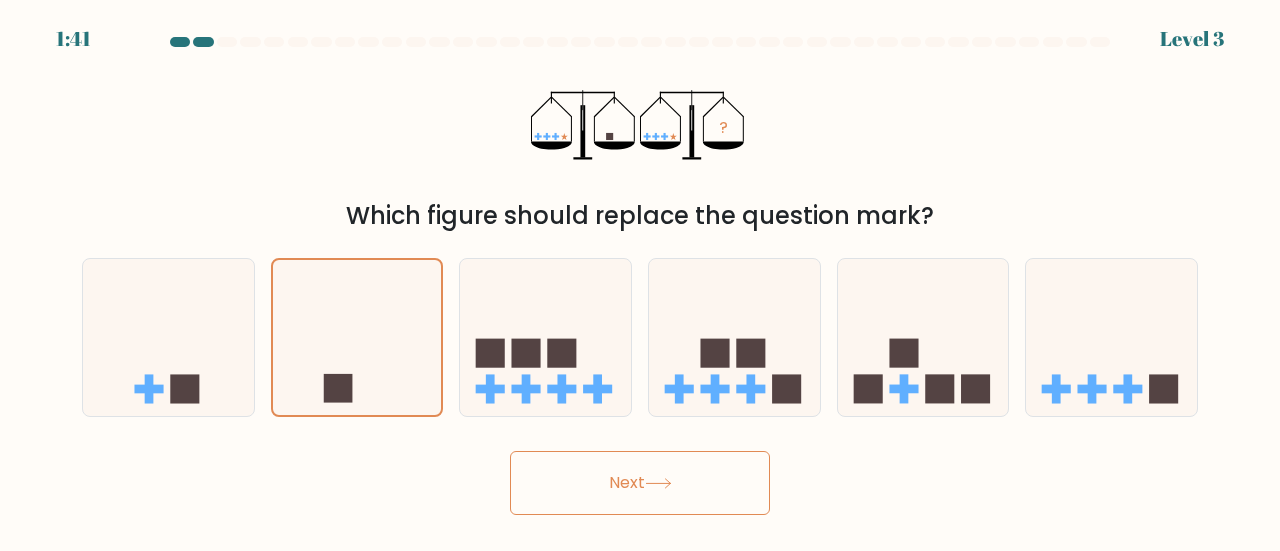 click on "Next" at bounding box center (640, 483) 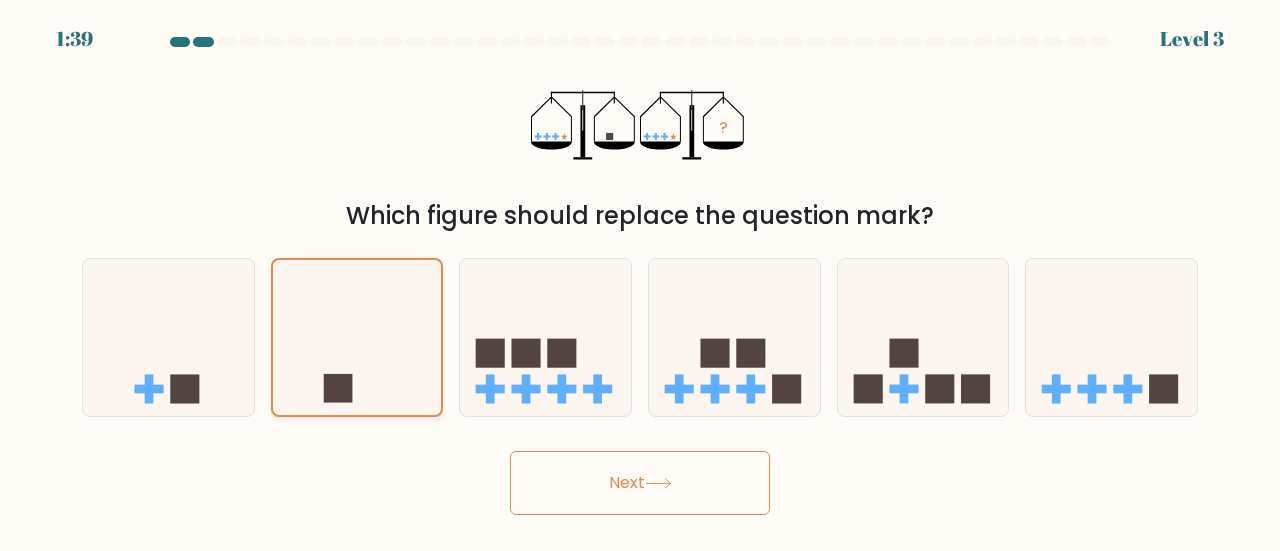 click at bounding box center [357, 338] 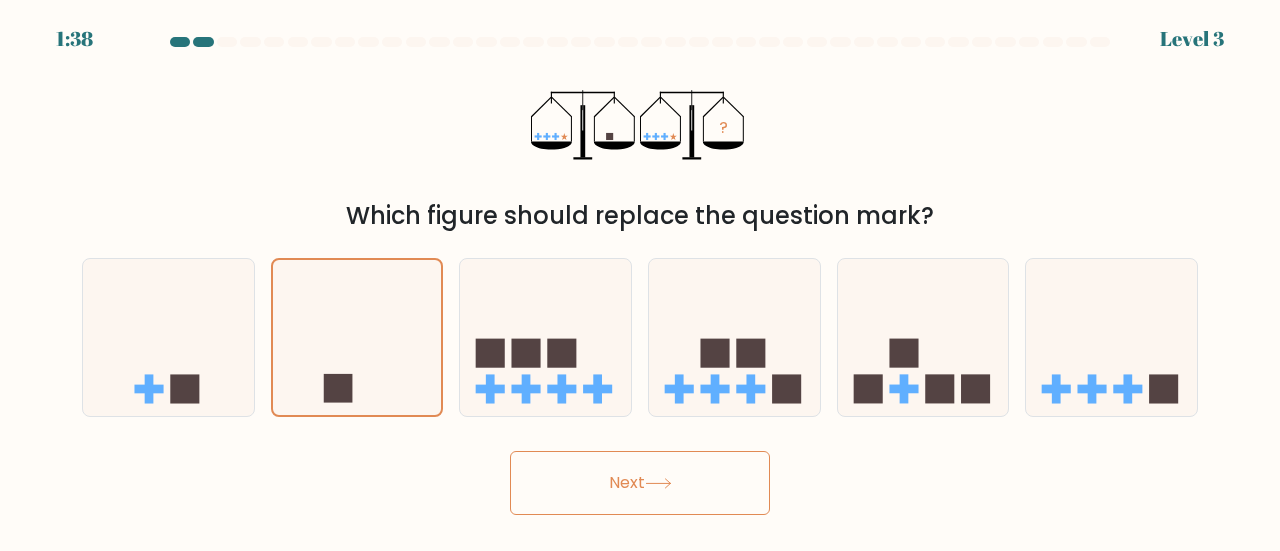 click on "Next" at bounding box center (640, 483) 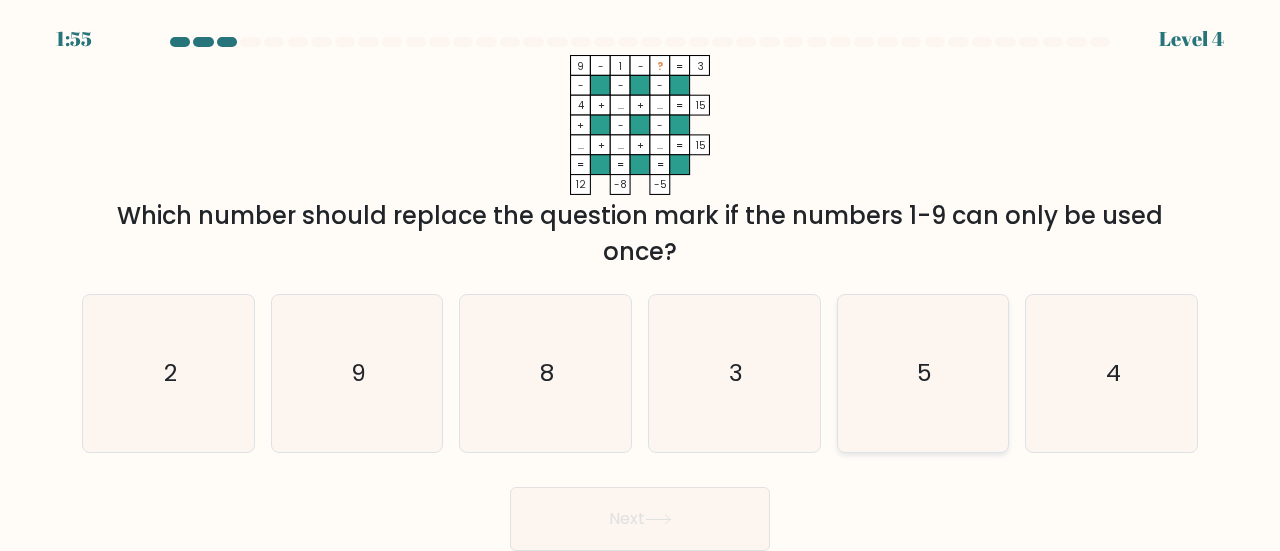 click on "5" at bounding box center (923, 373) 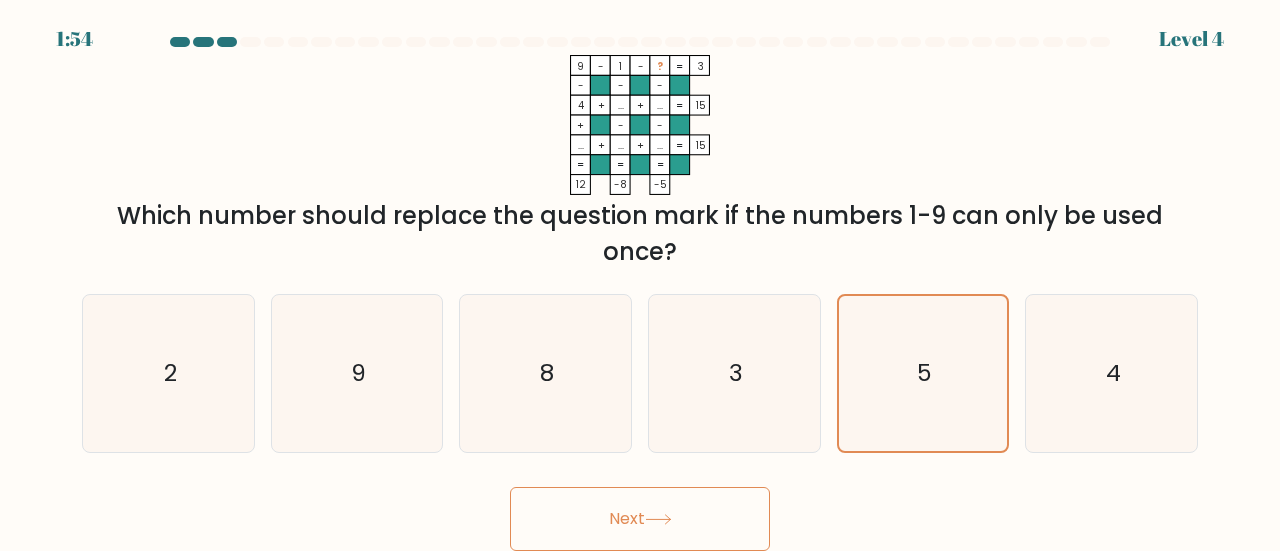 click on "Next" at bounding box center (640, 519) 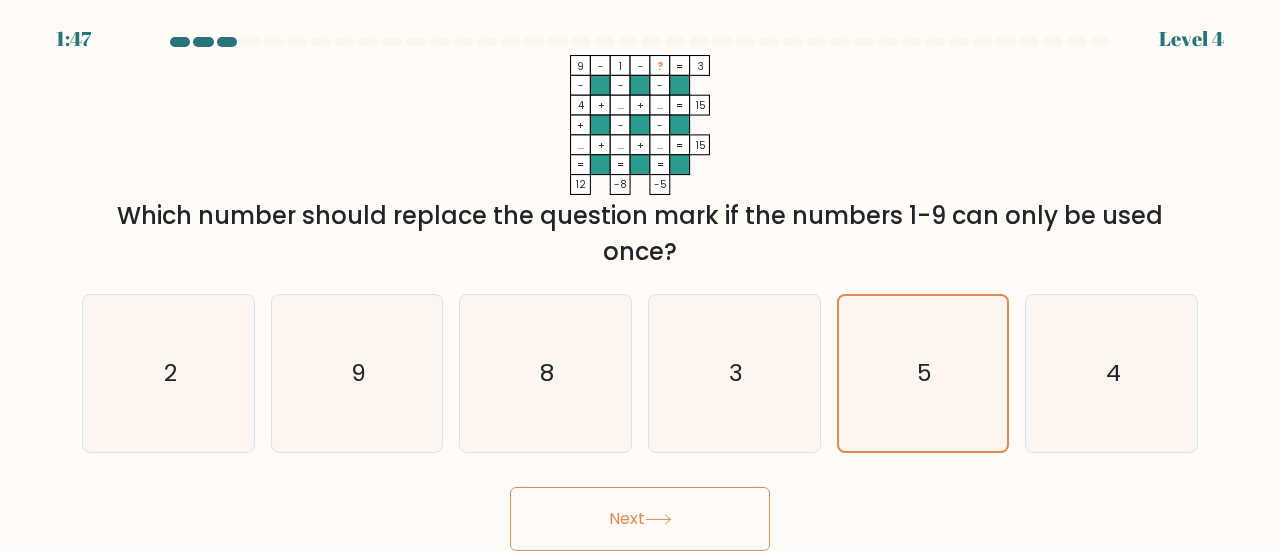click on "Next" at bounding box center [640, 519] 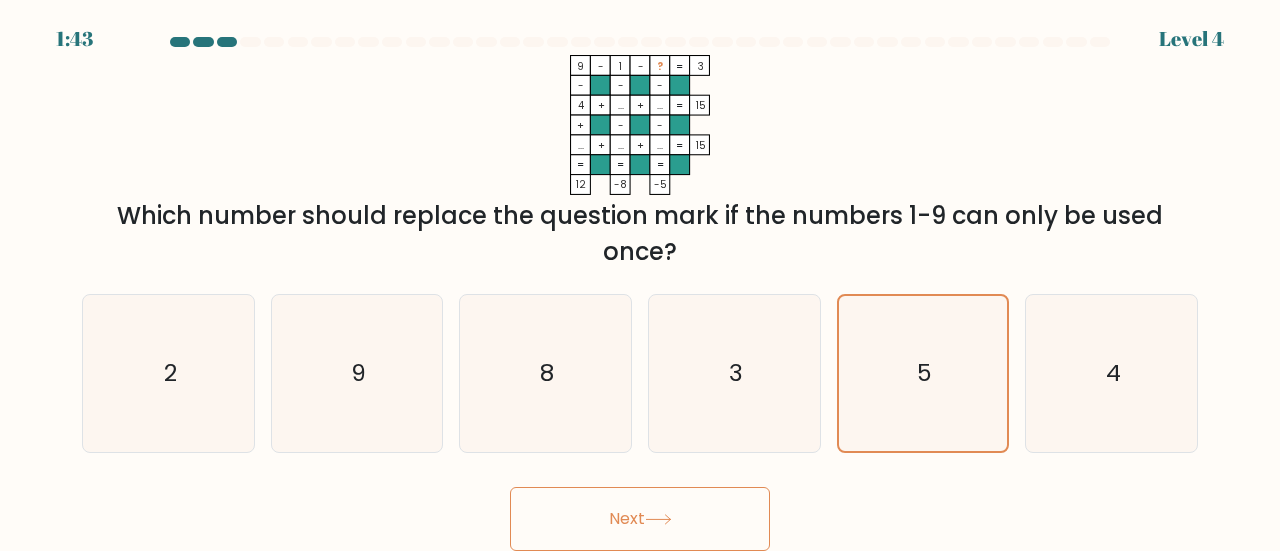 click on "Next" at bounding box center [640, 519] 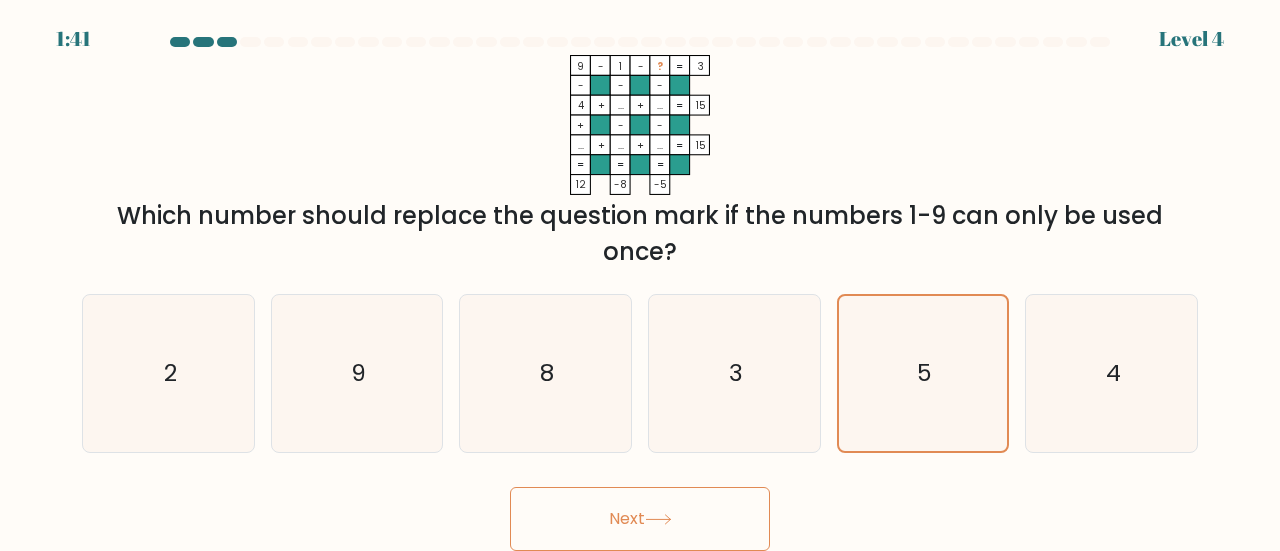 click on "Next" at bounding box center (640, 519) 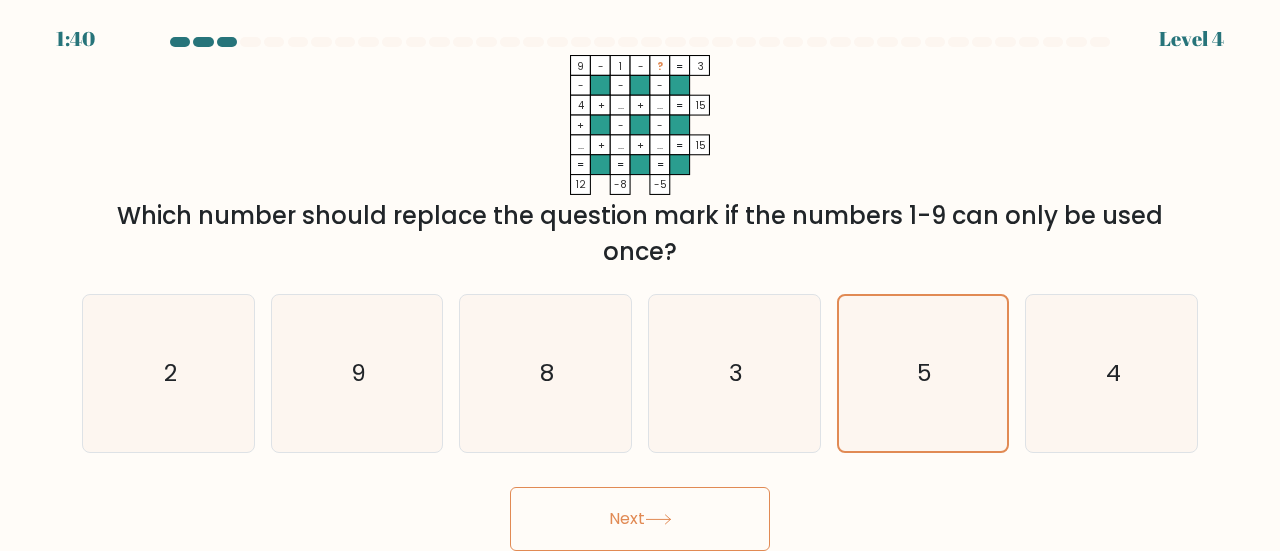 click on "Next" at bounding box center (640, 519) 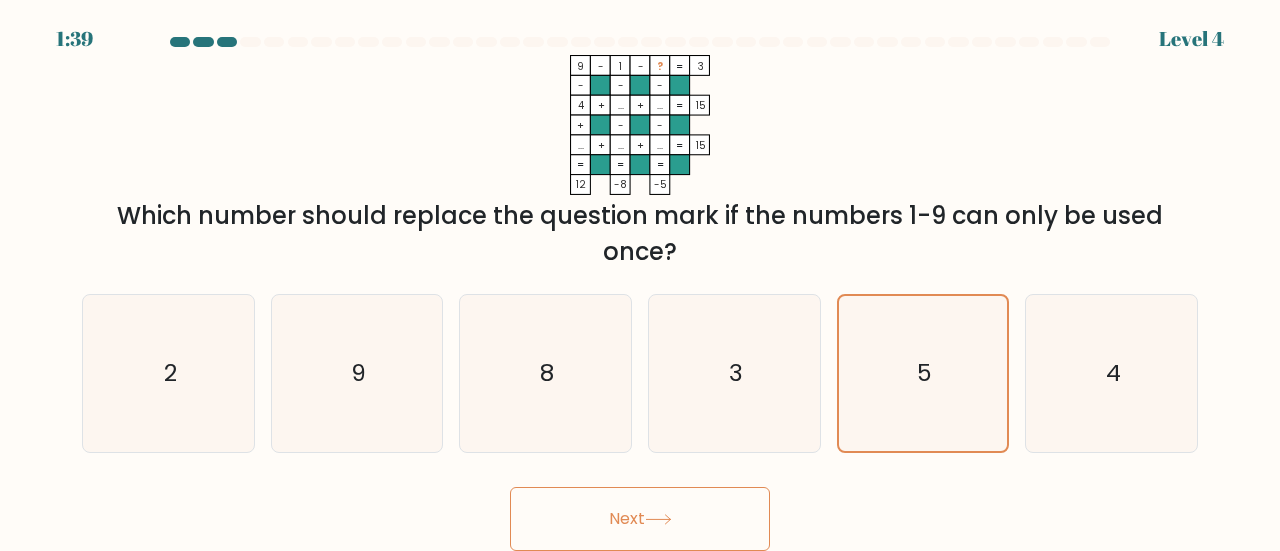 click on "Next" at bounding box center [640, 519] 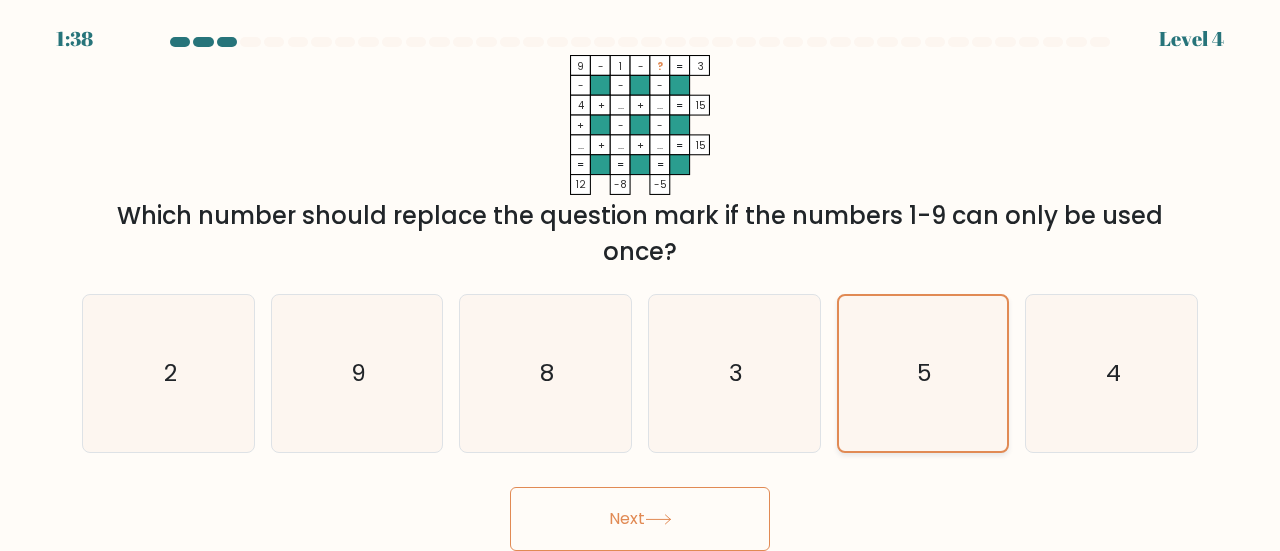 click on "5" at bounding box center [923, 373] 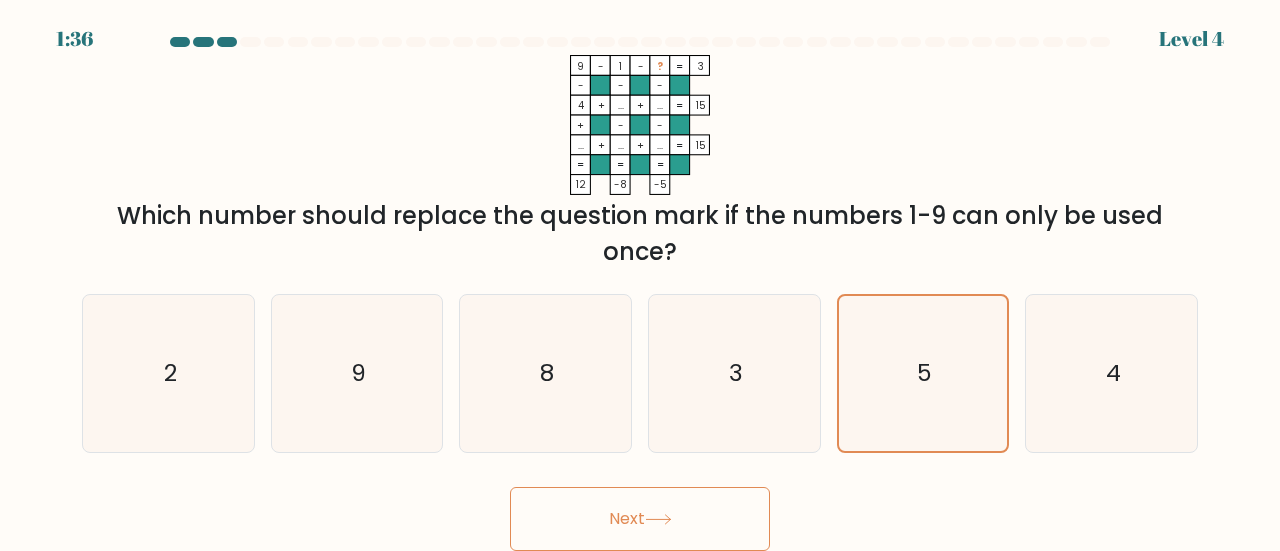 click on "Next" at bounding box center (640, 519) 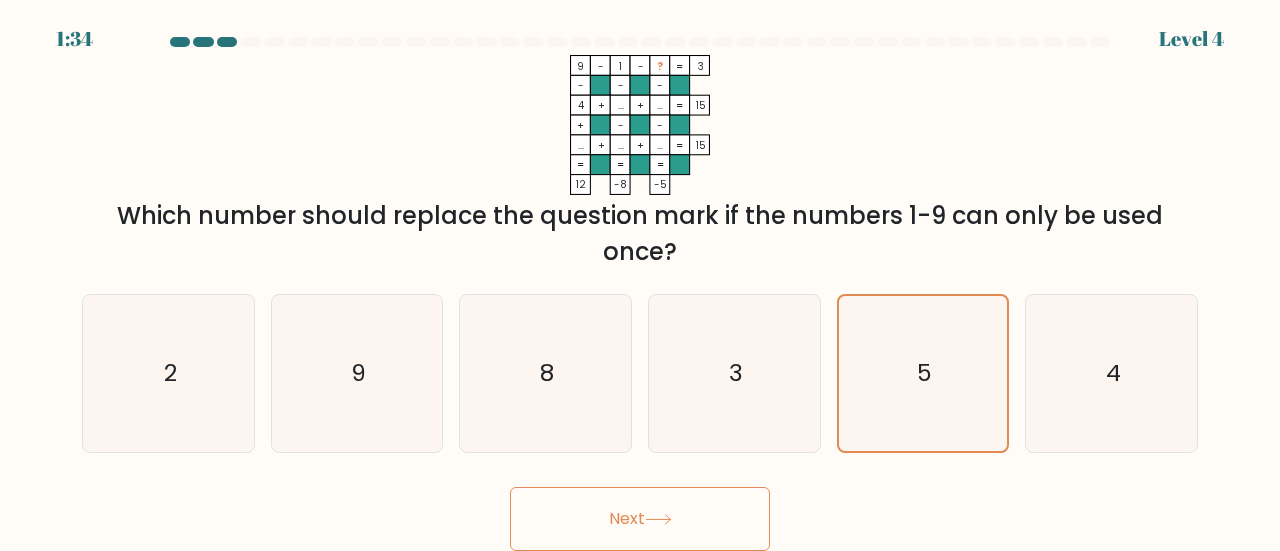 click on "Next" at bounding box center (640, 519) 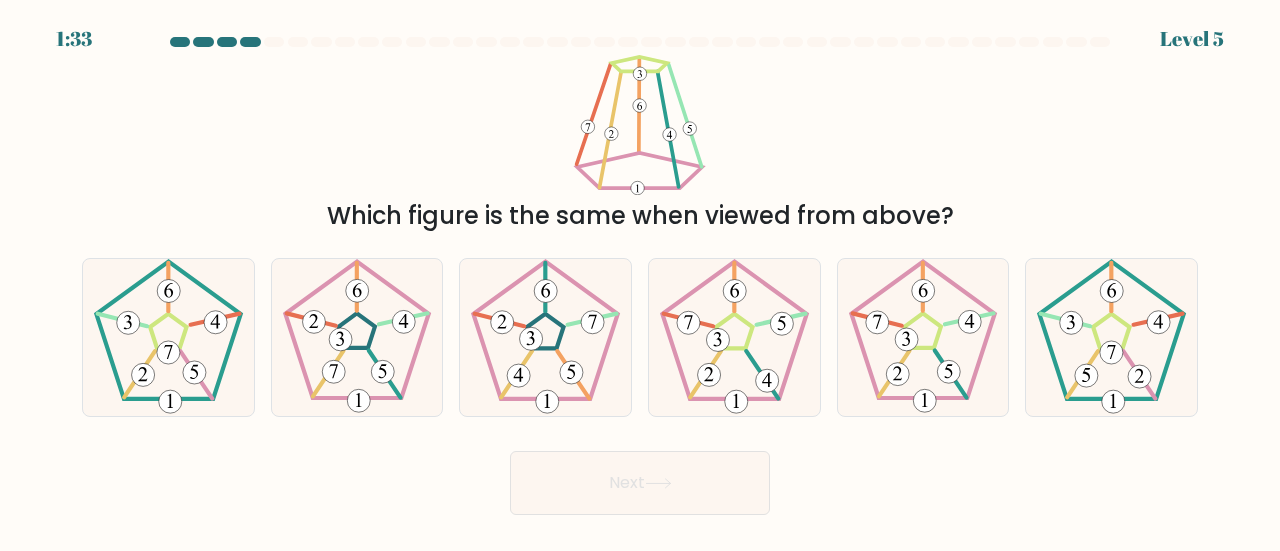 click on "1:33
Level 5" at bounding box center (640, 275) 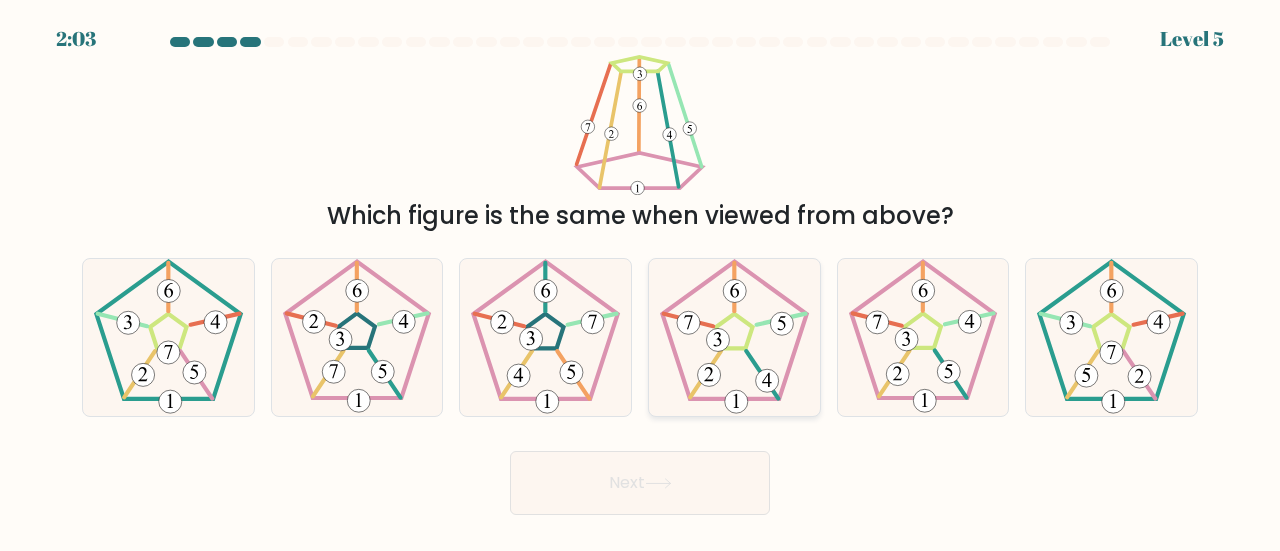 click at bounding box center [734, 337] 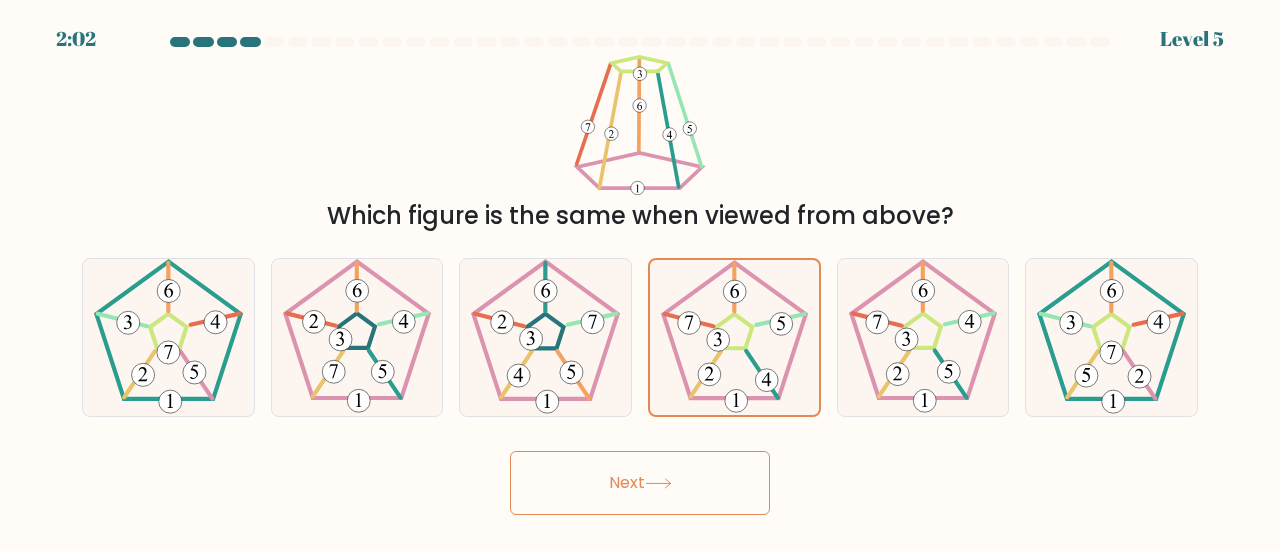 click on "Next" at bounding box center (640, 483) 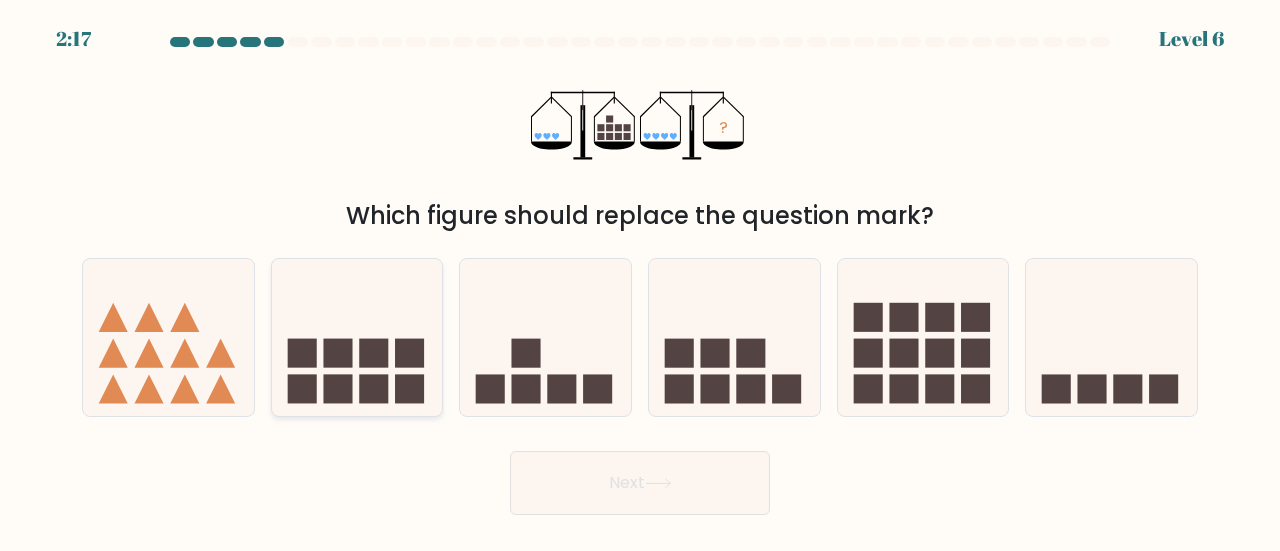 click at bounding box center [337, 389] 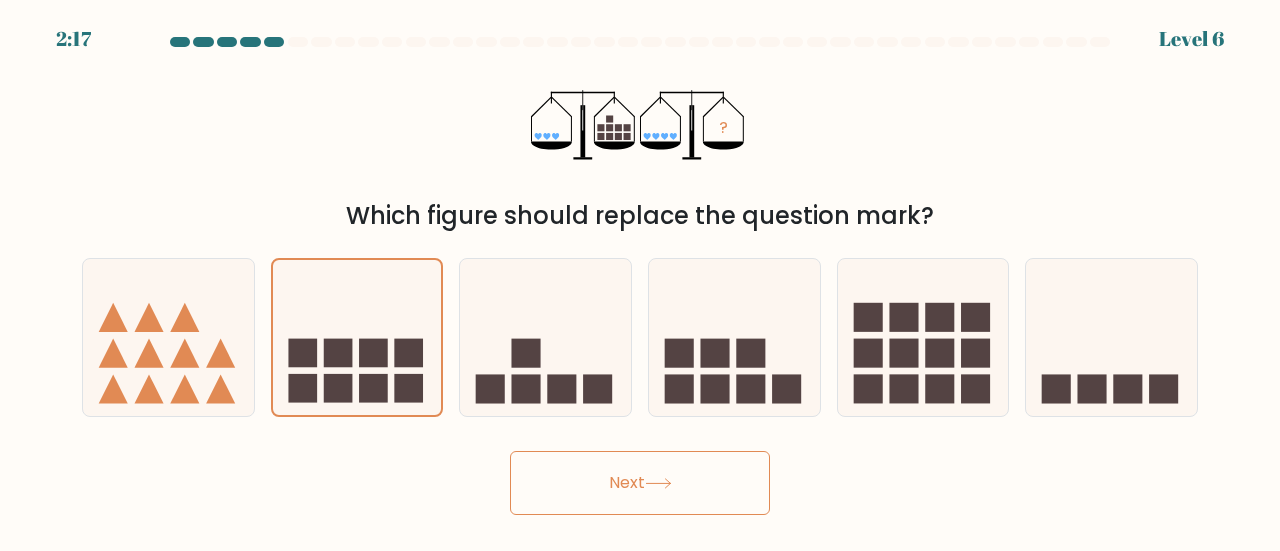 click on "Next" at bounding box center (640, 483) 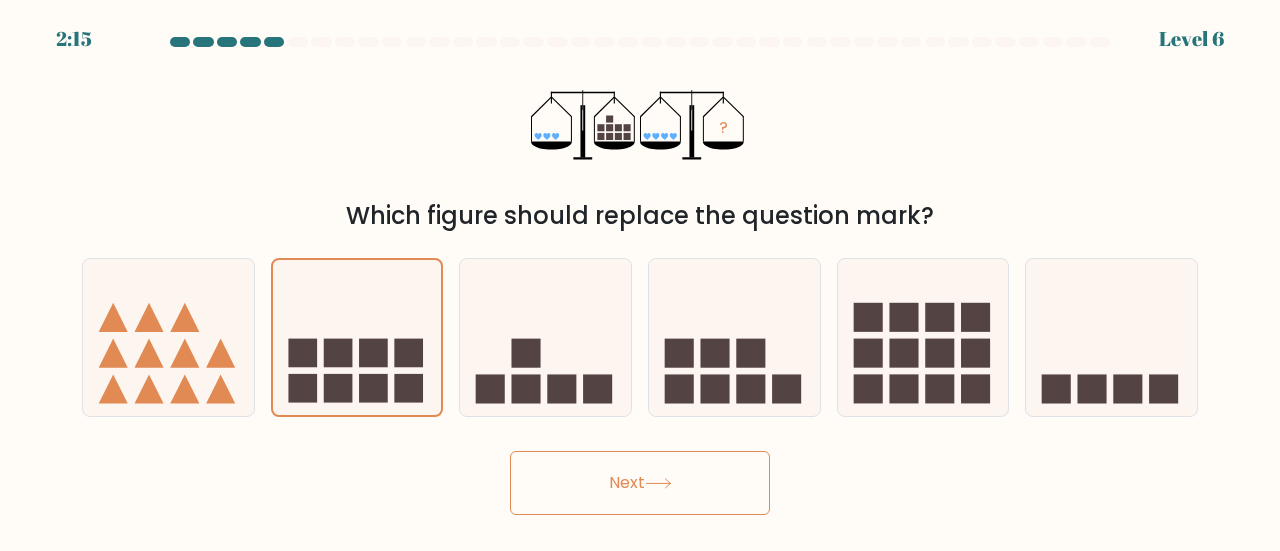 click on "Next" at bounding box center (640, 483) 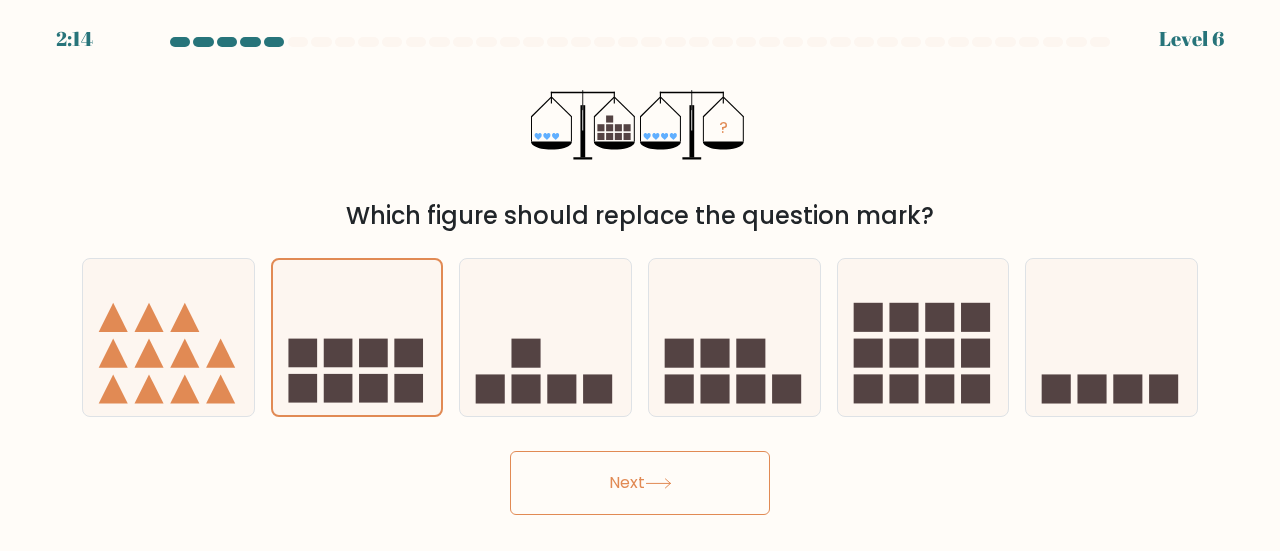 click on "Next" at bounding box center (640, 483) 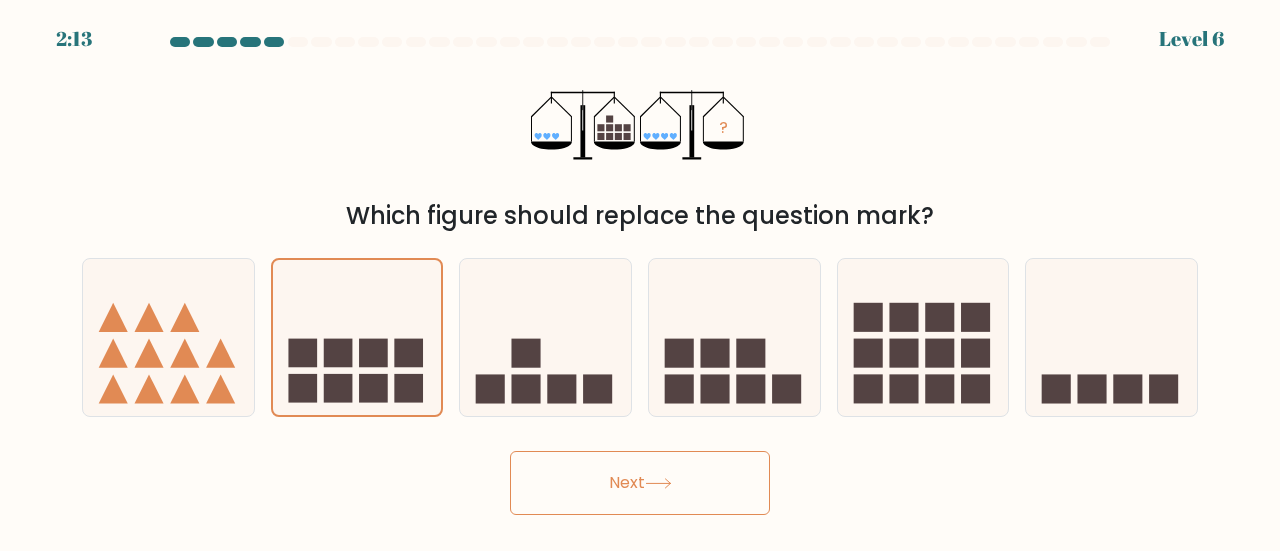 click on "Next" at bounding box center [640, 483] 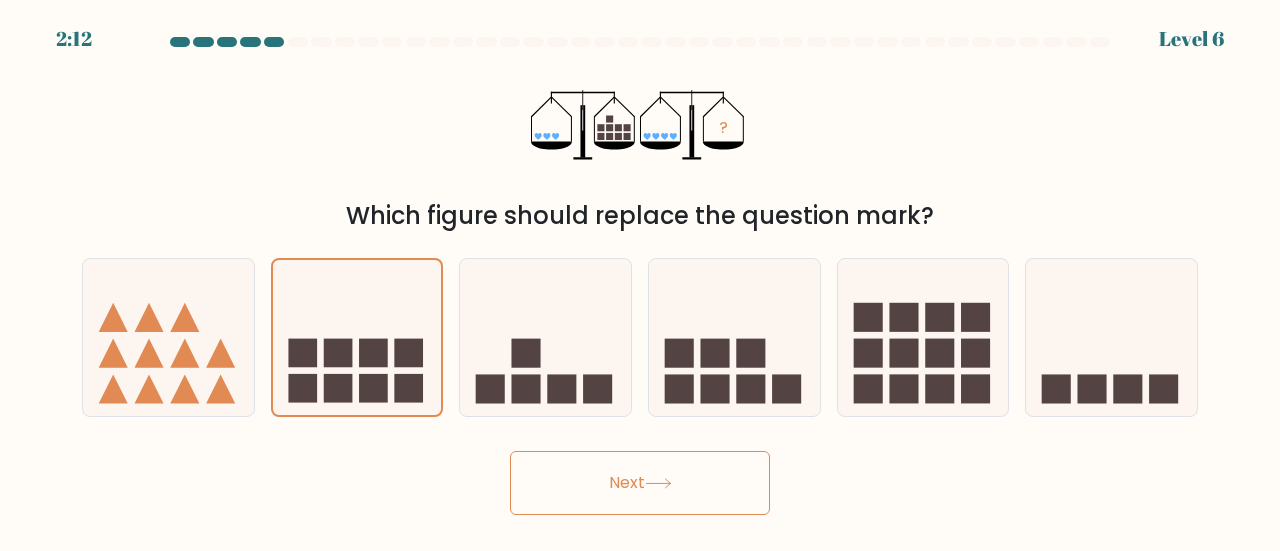 click on "Next" at bounding box center [640, 483] 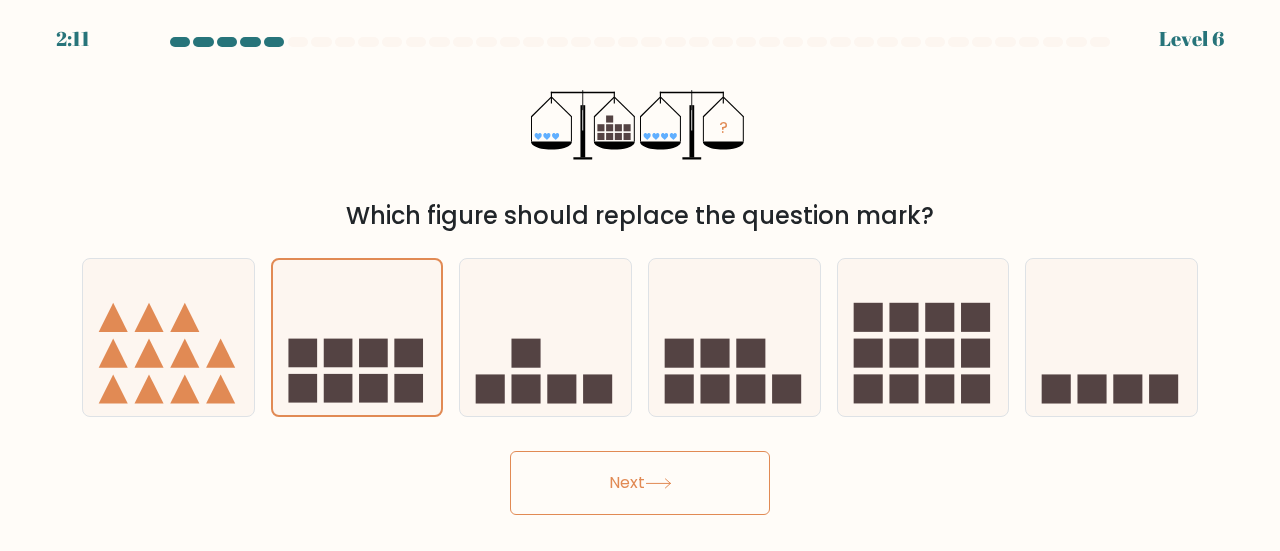 click on "Next" at bounding box center [640, 483] 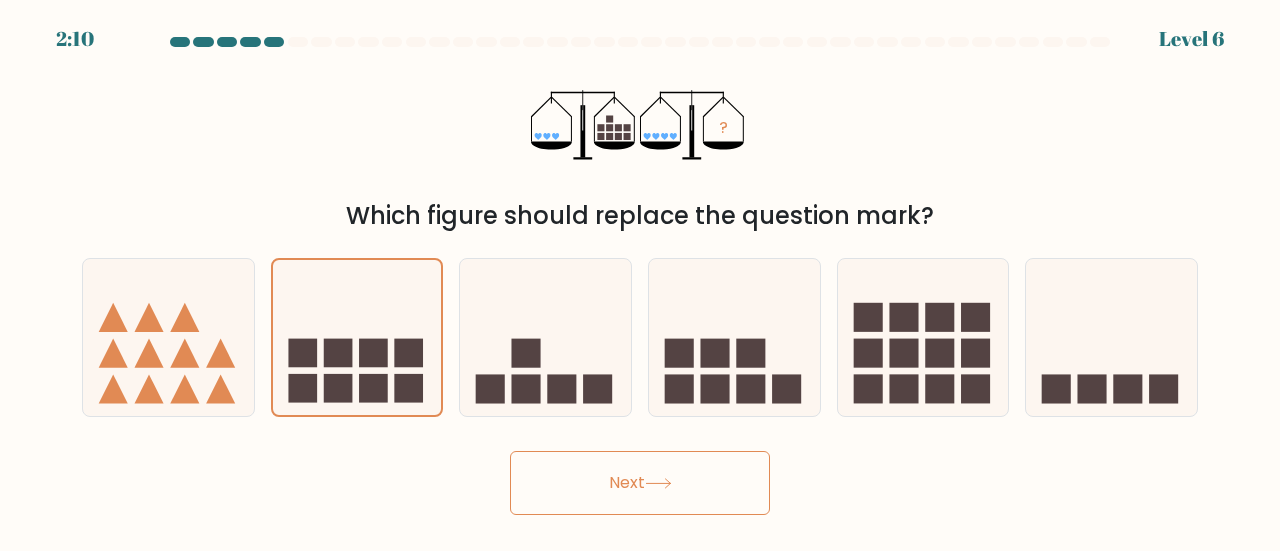 click on "Next" at bounding box center [640, 483] 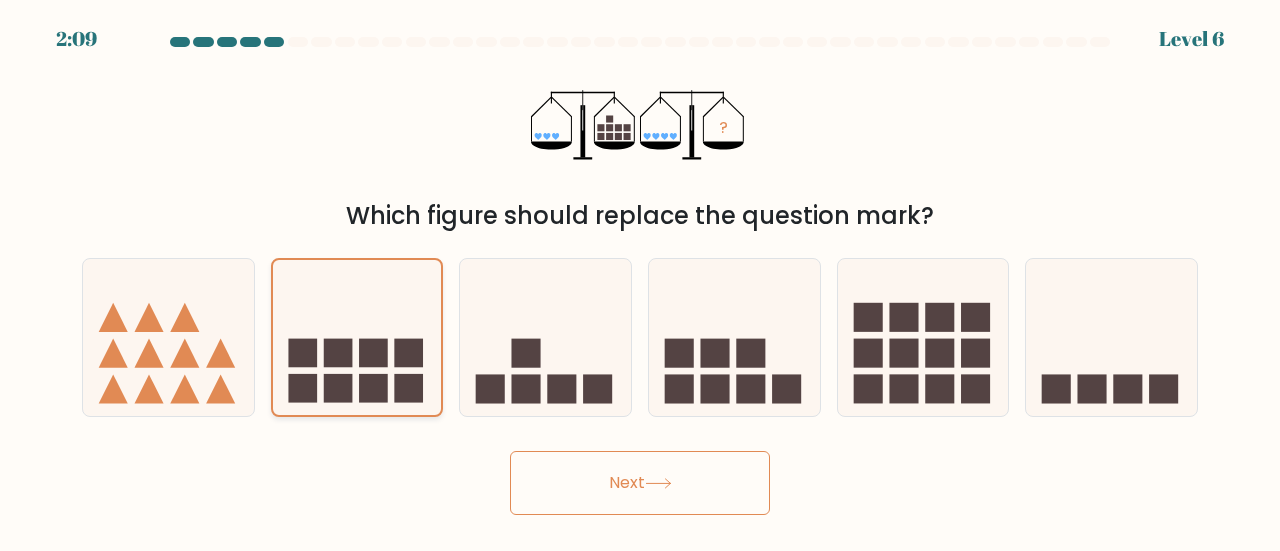 click at bounding box center (338, 388) 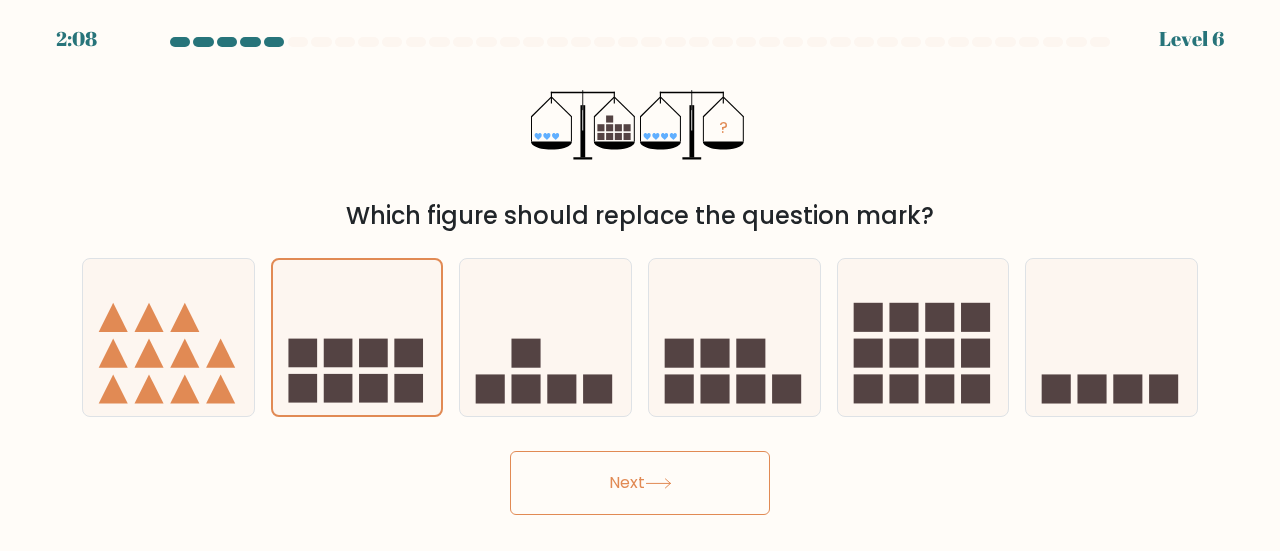 click on "Next" at bounding box center [640, 483] 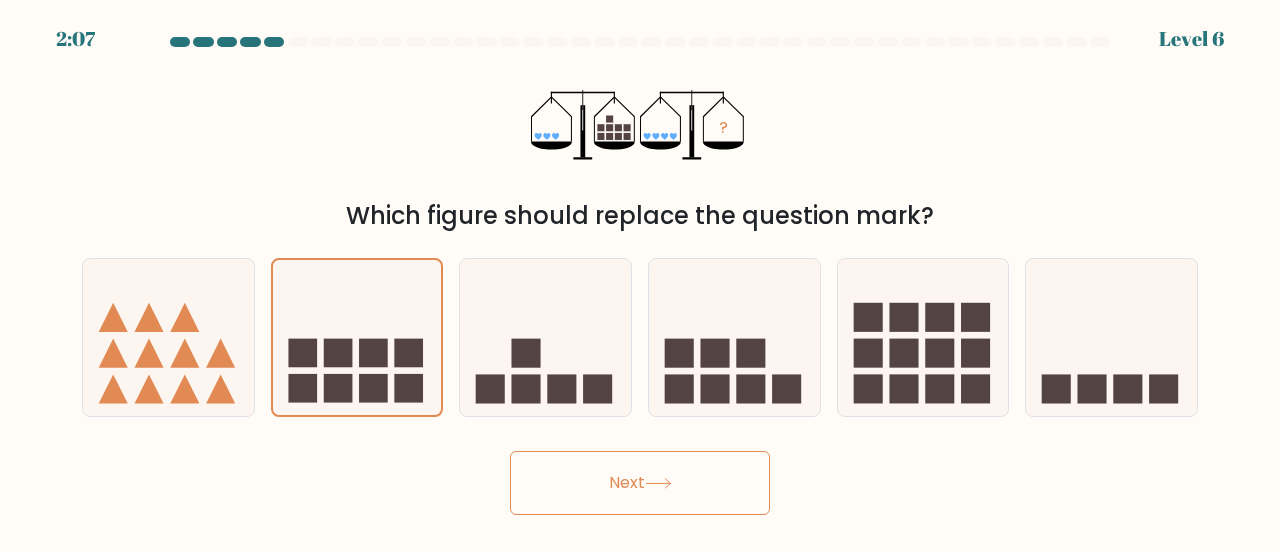 click on "Next" at bounding box center (640, 483) 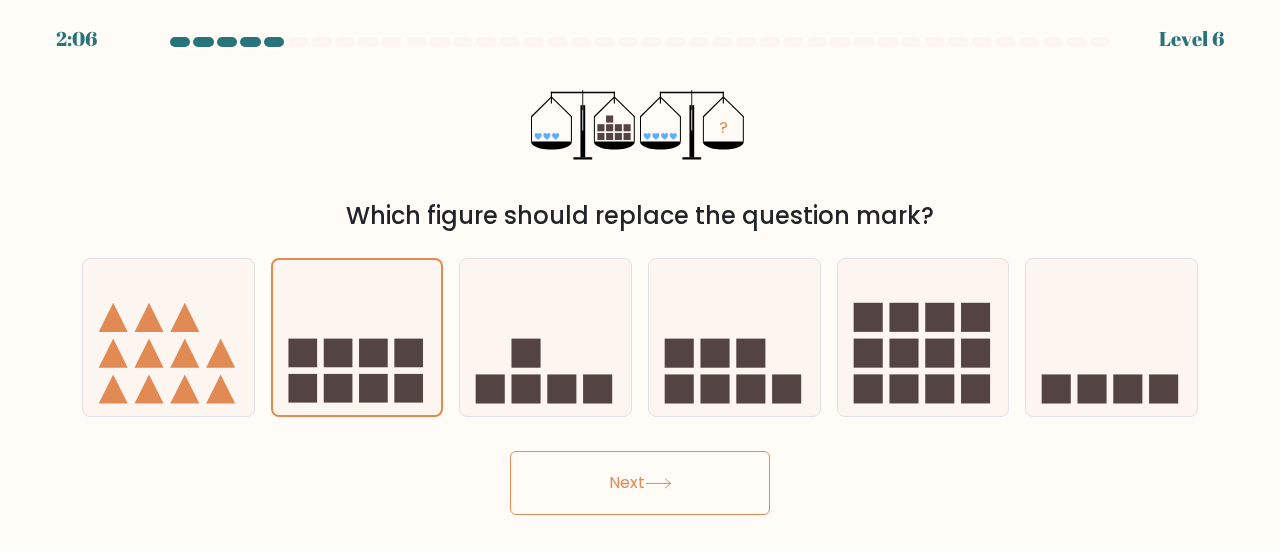 click on "Next" at bounding box center [640, 483] 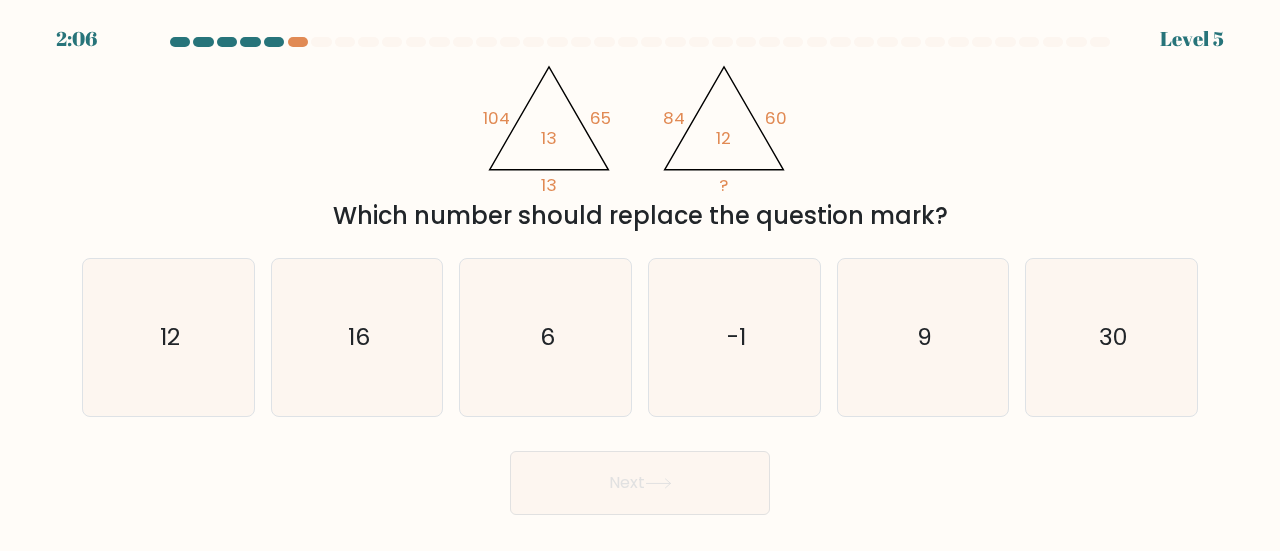 click on "Next" at bounding box center (640, 483) 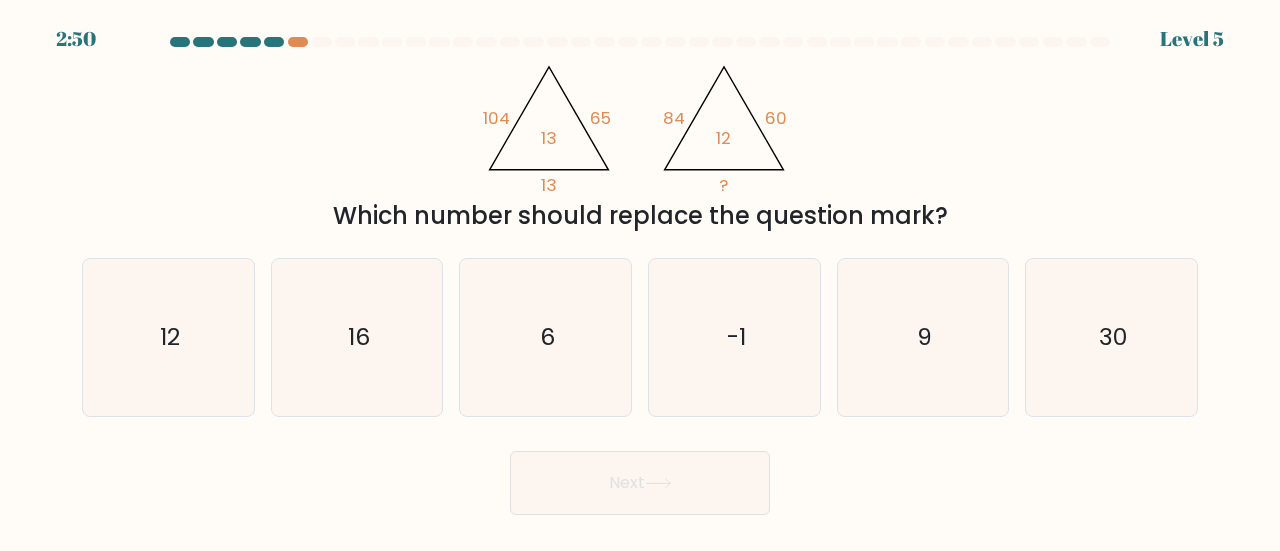 click on "Next" at bounding box center [640, 478] 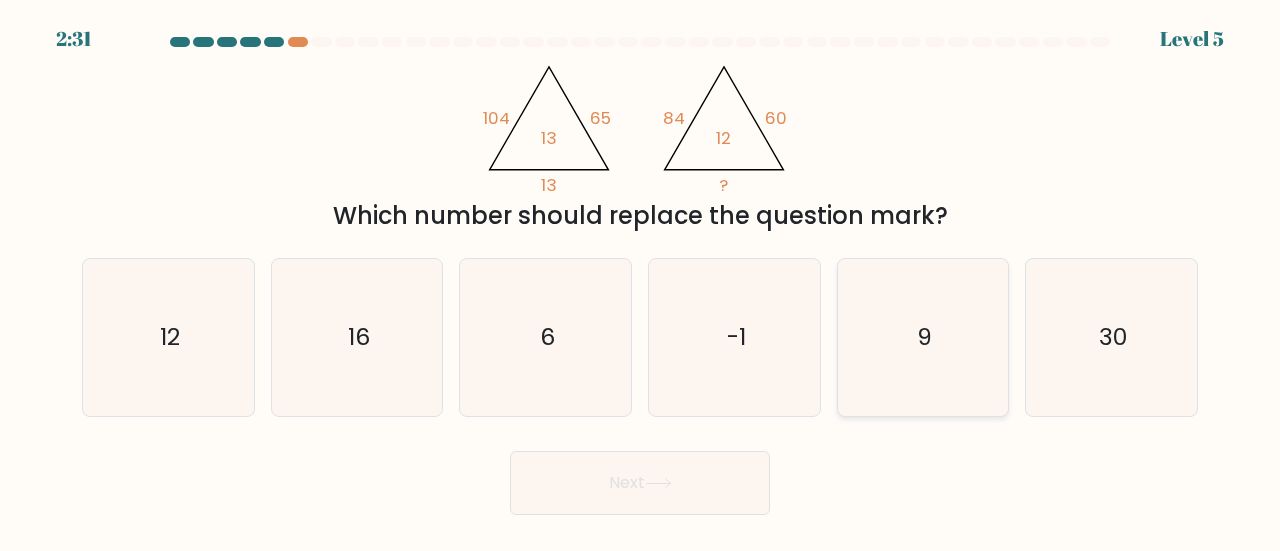 click on "9" at bounding box center [923, 337] 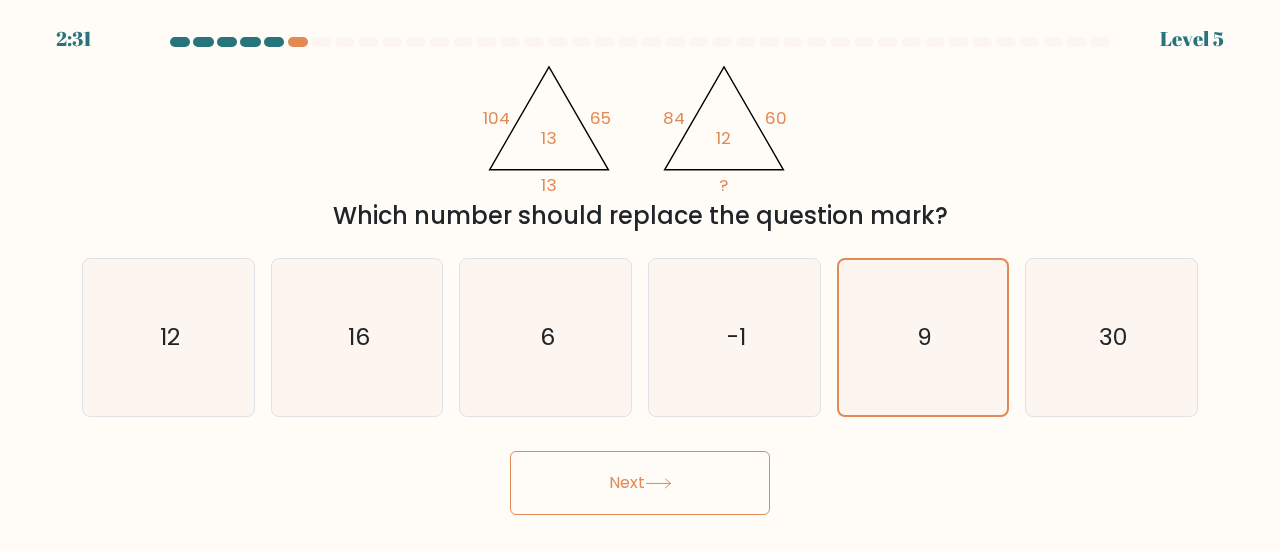 click on "Next" at bounding box center [640, 483] 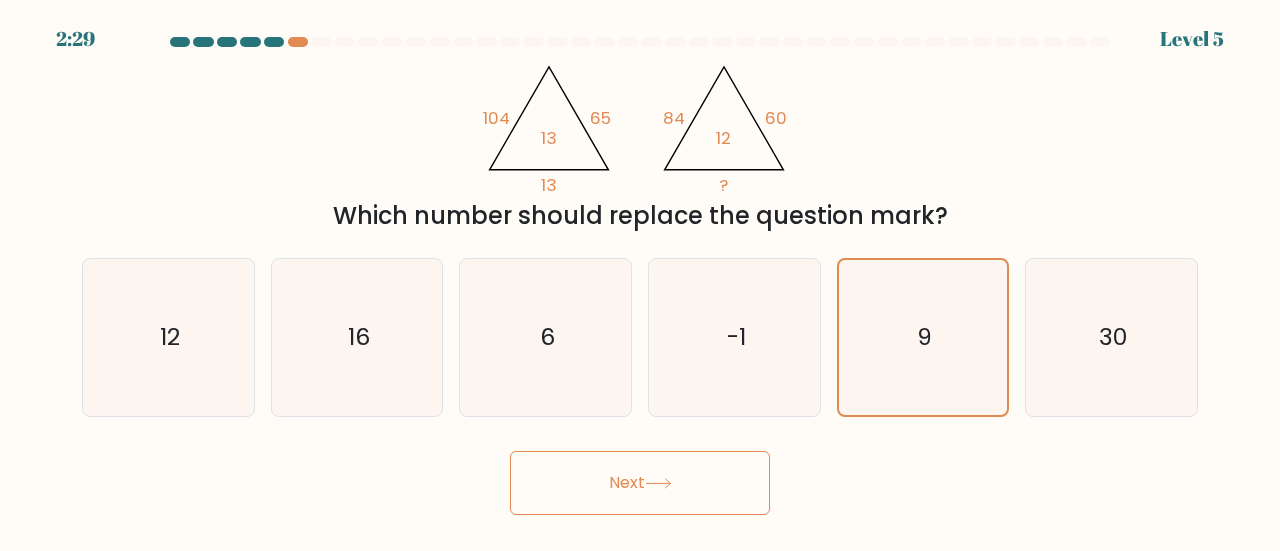 click on "Next" at bounding box center [640, 483] 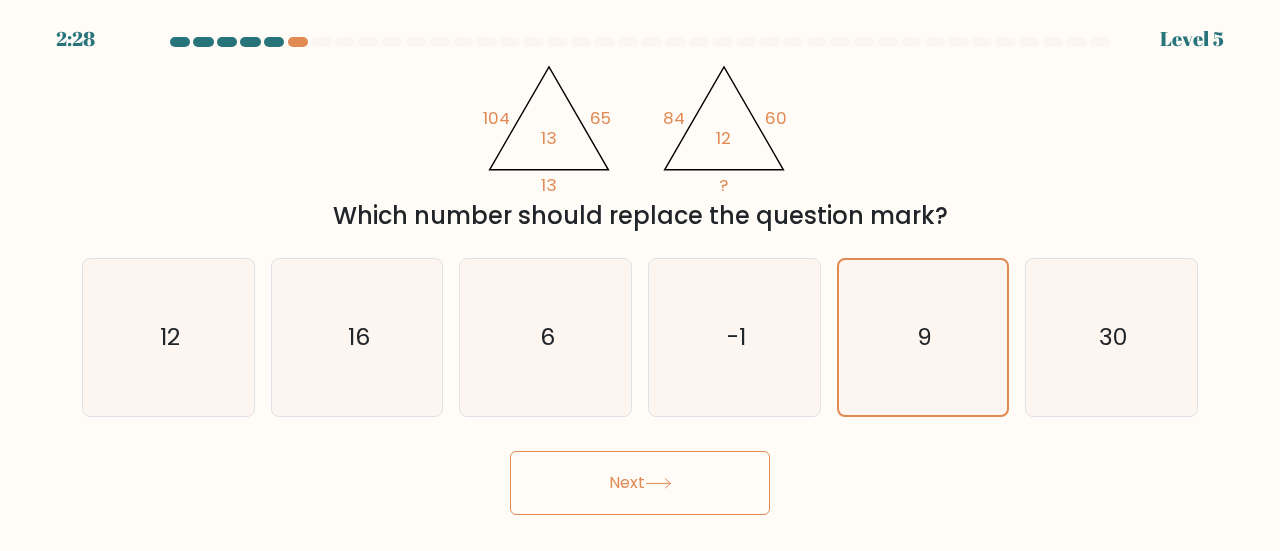 click on "Next" at bounding box center (640, 483) 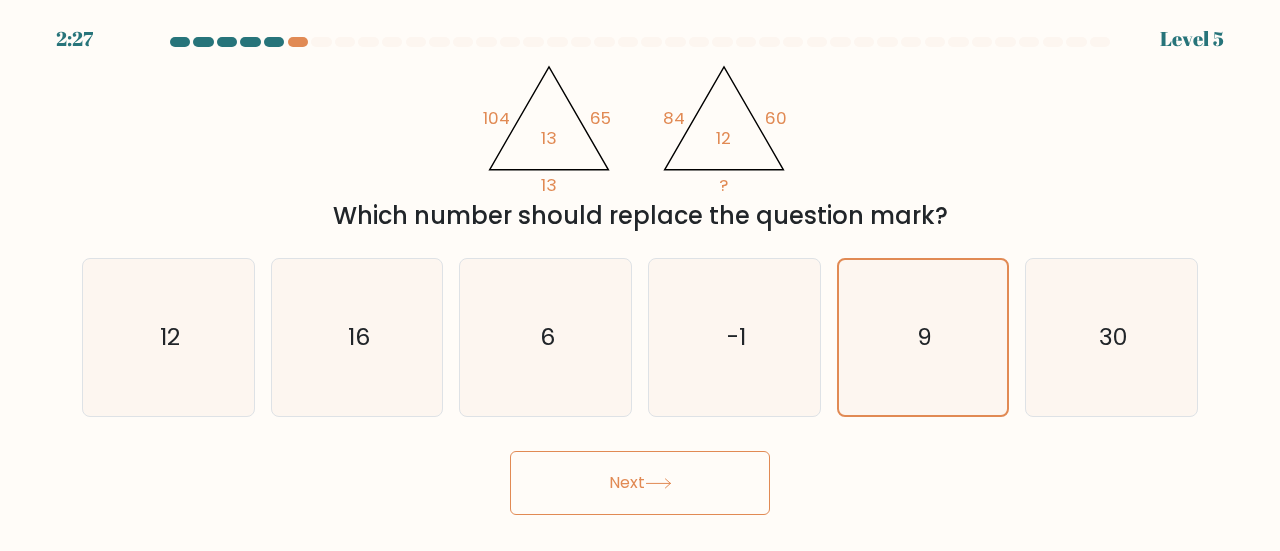 click on "Next" at bounding box center [640, 483] 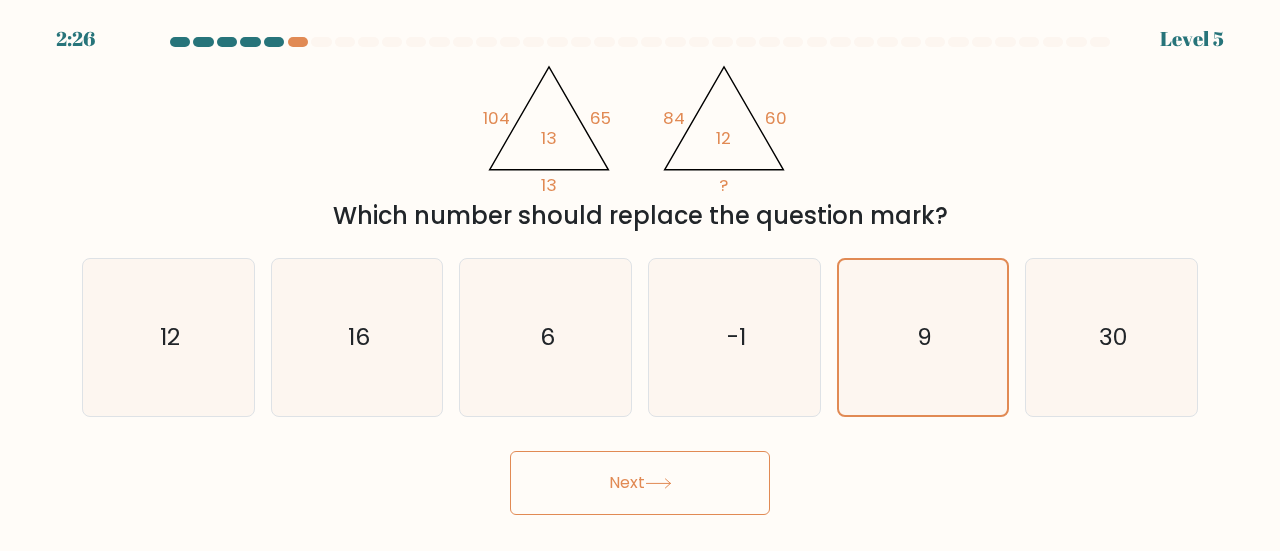 click on "Next" at bounding box center (640, 483) 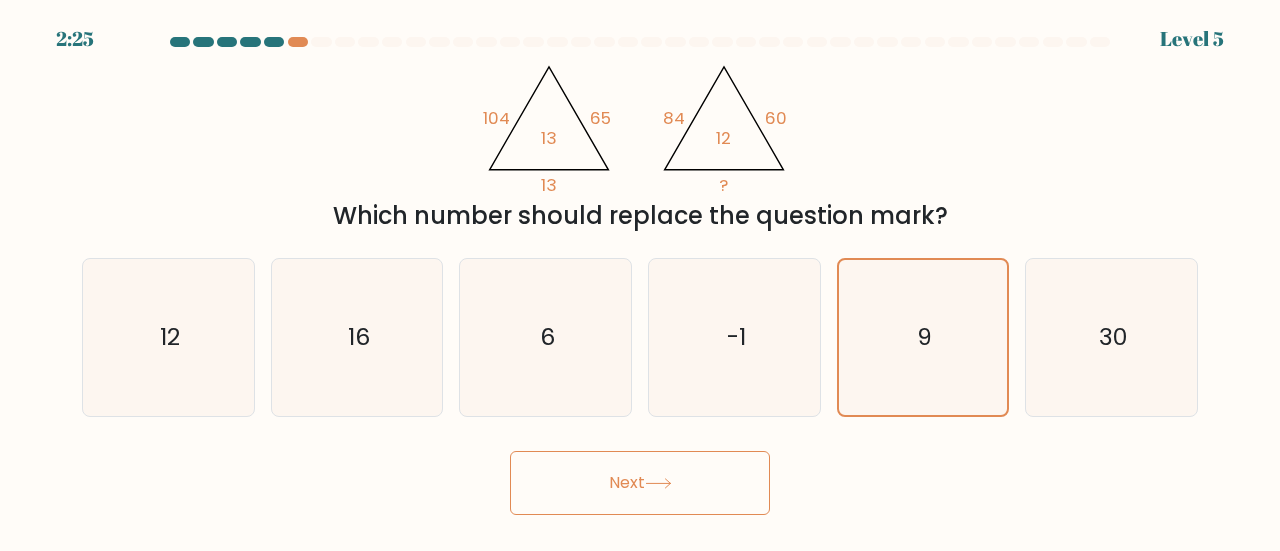 click on "Next" at bounding box center (640, 483) 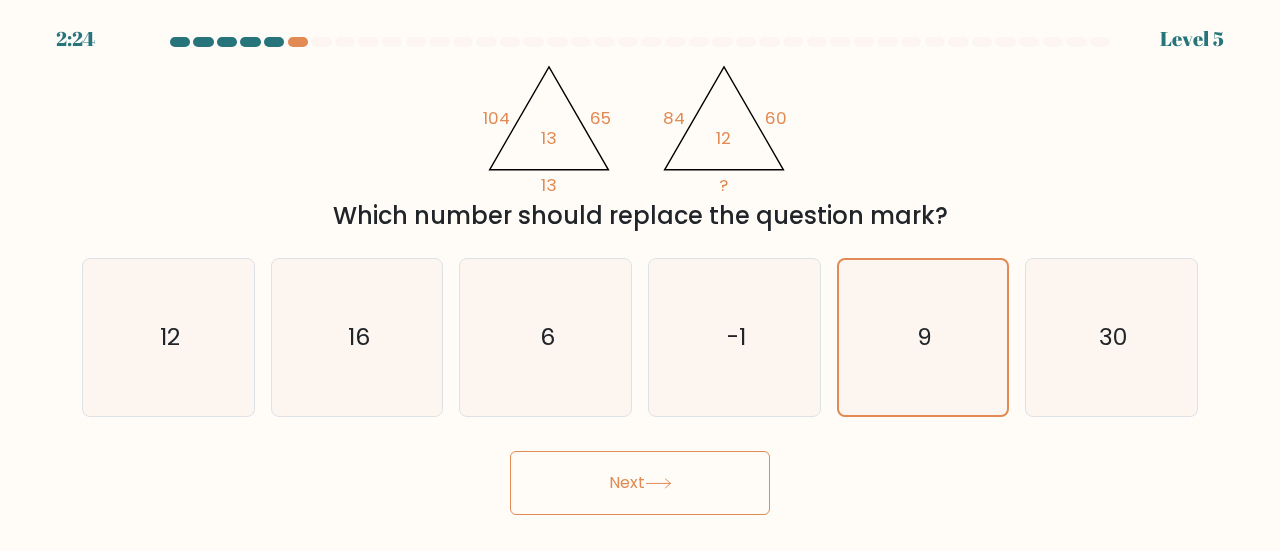 click on "Next" at bounding box center [640, 483] 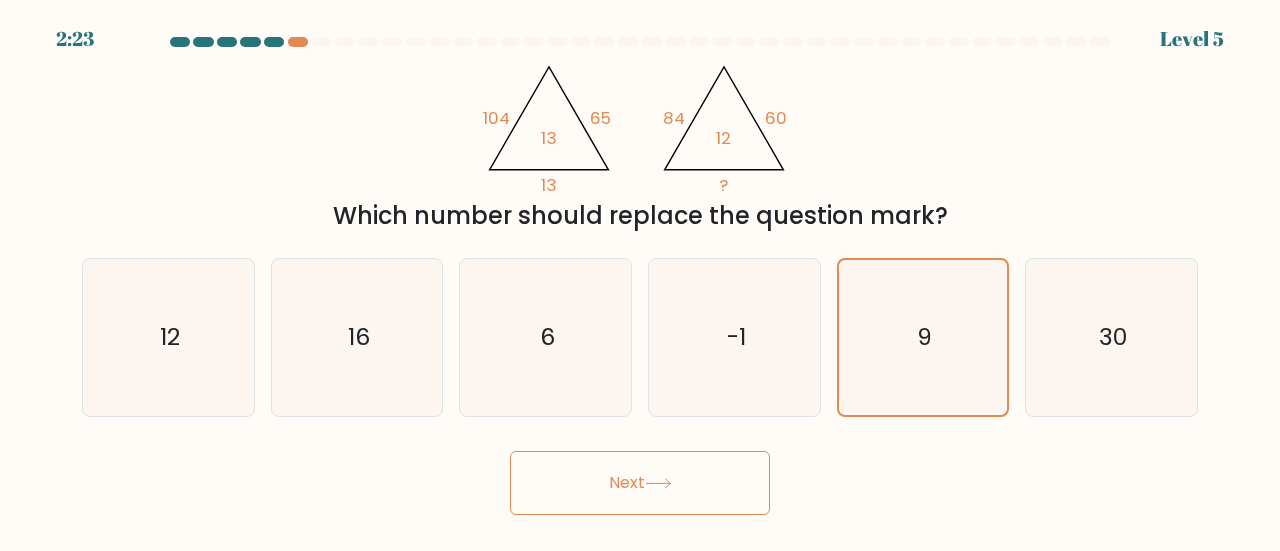 click on "Next" at bounding box center [640, 483] 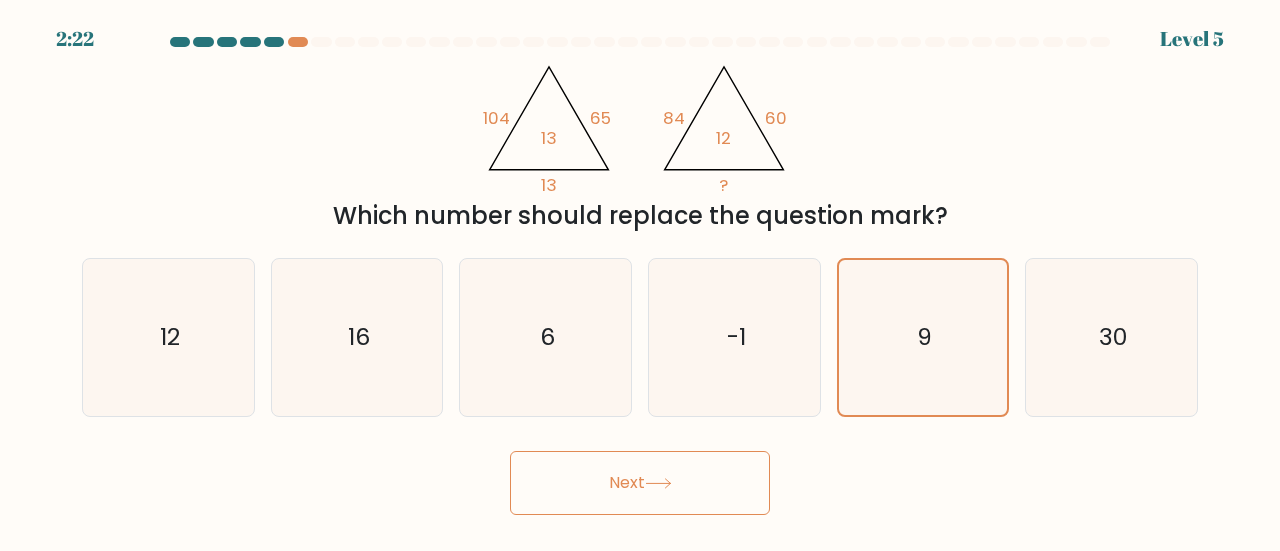 click on "Next" at bounding box center [640, 483] 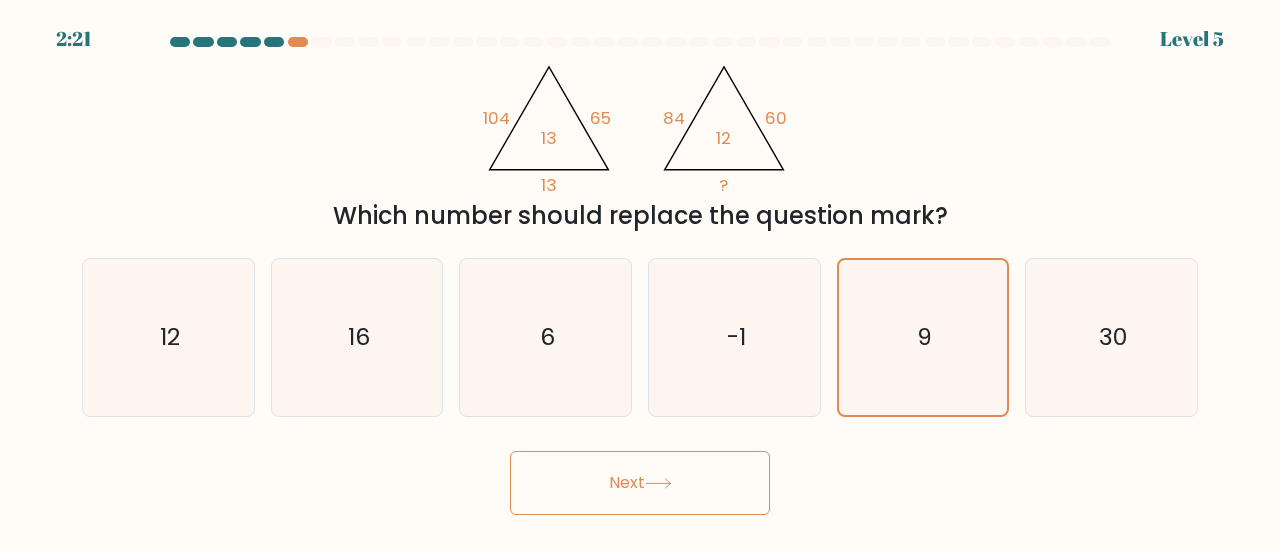 click on "Next" at bounding box center [640, 483] 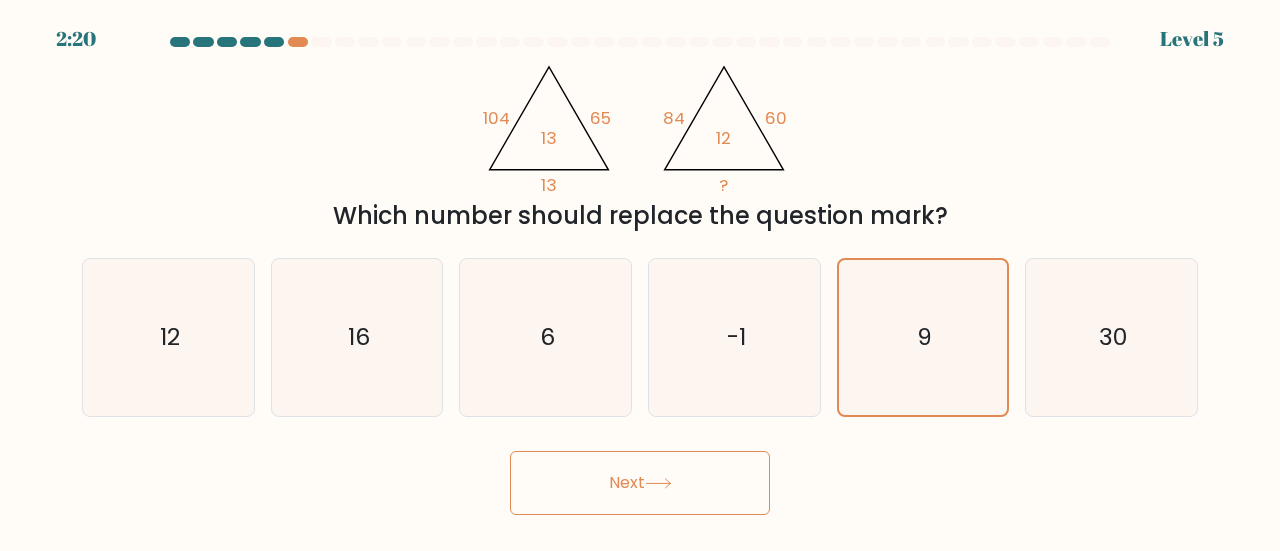 click on "Next" at bounding box center (640, 483) 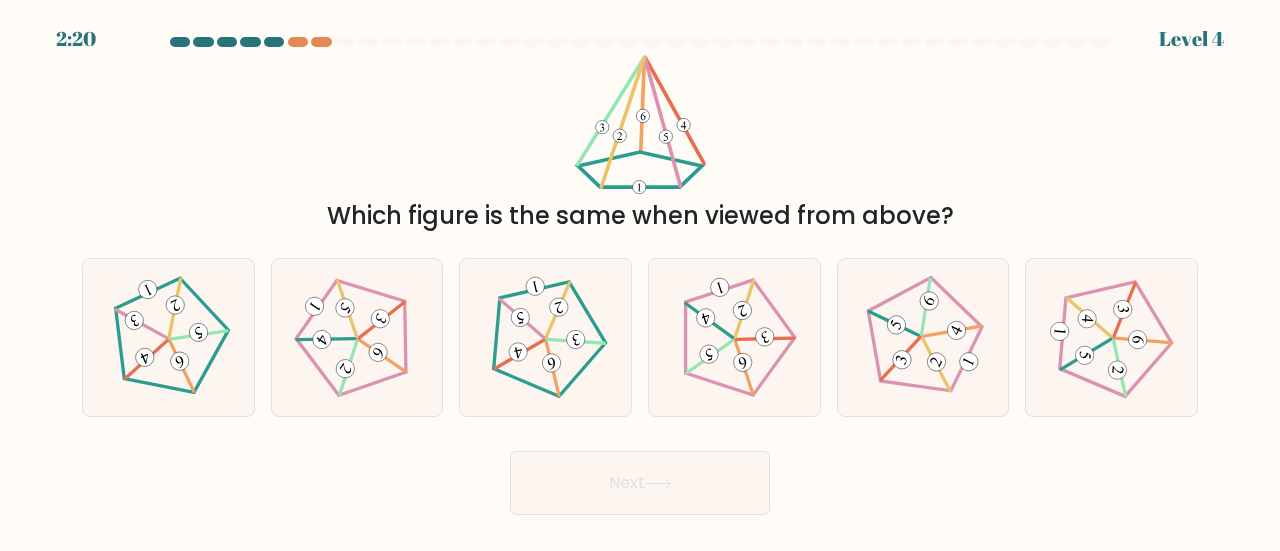 click on "Next" at bounding box center [640, 483] 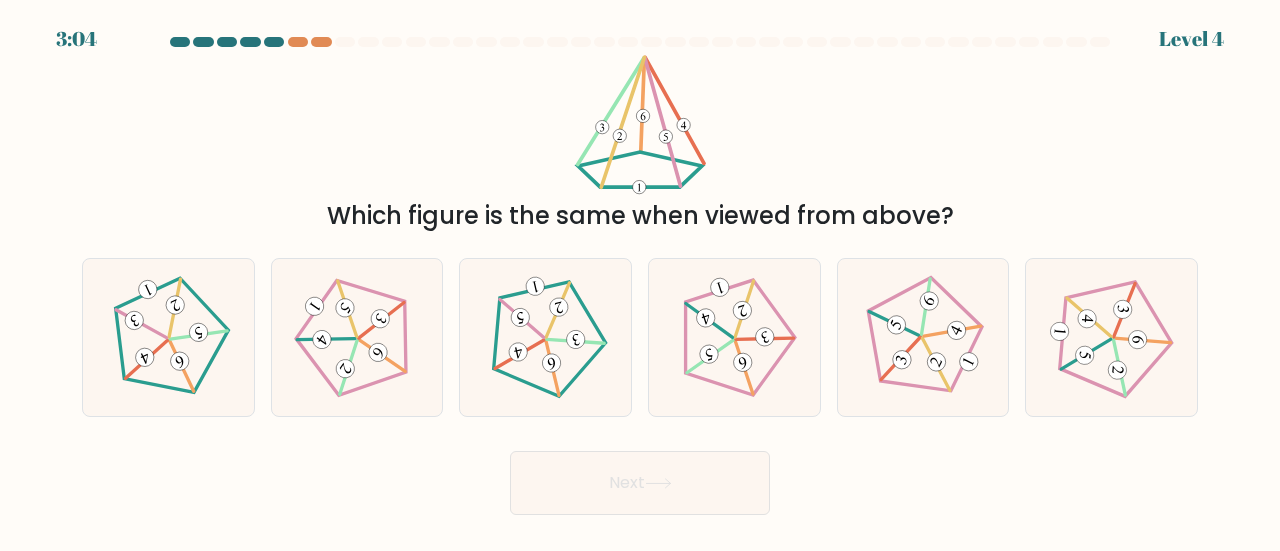 click on "Next" at bounding box center (640, 483) 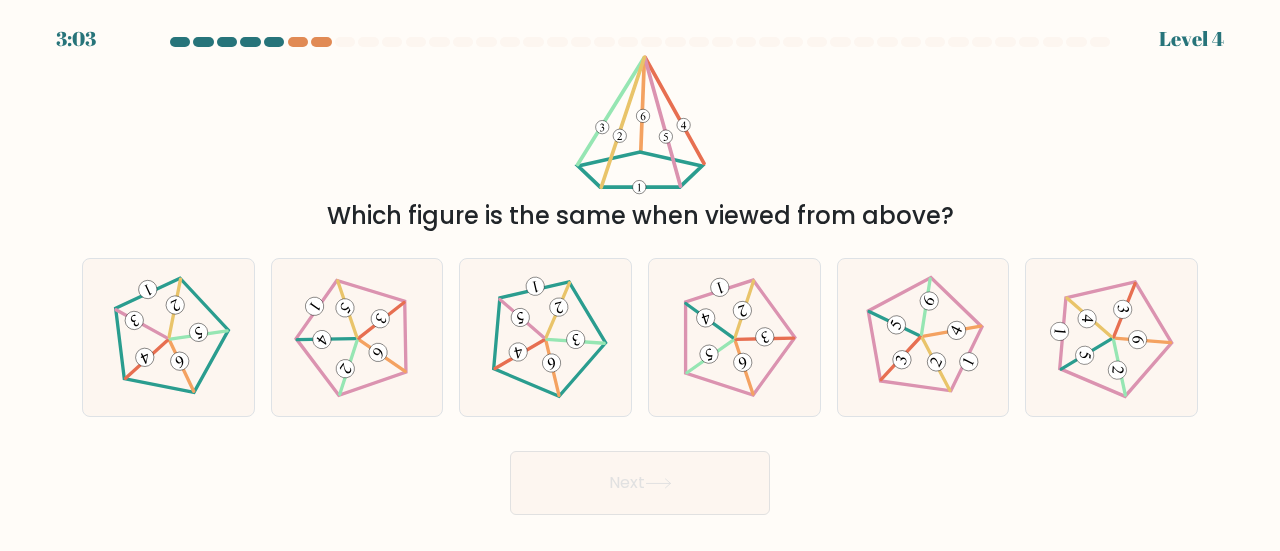 click on "Next" at bounding box center [640, 478] 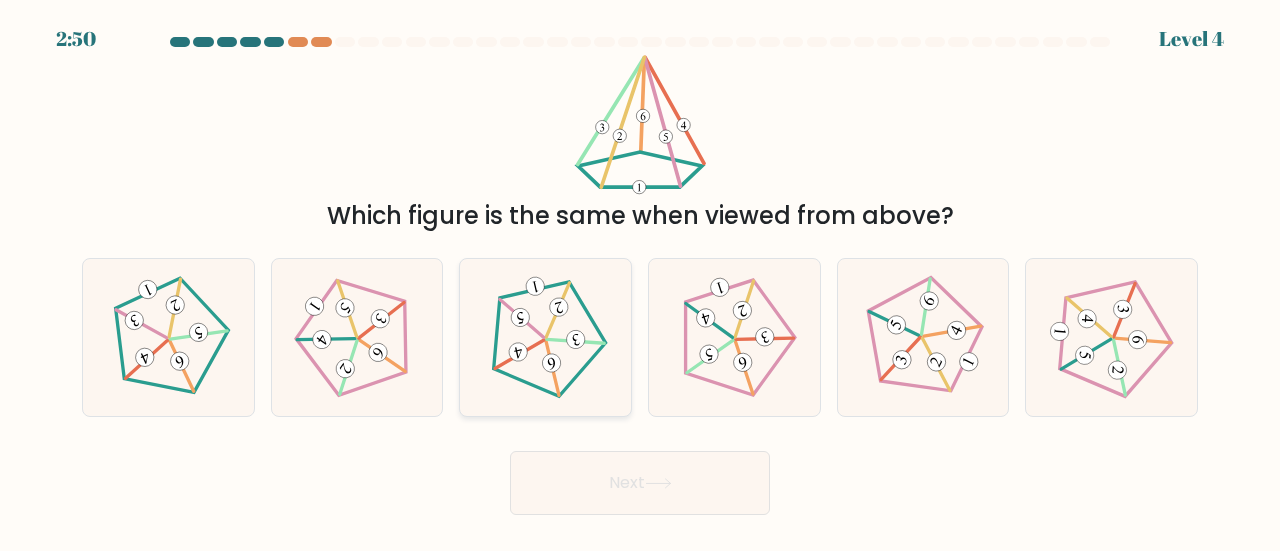 click at bounding box center (545, 337) 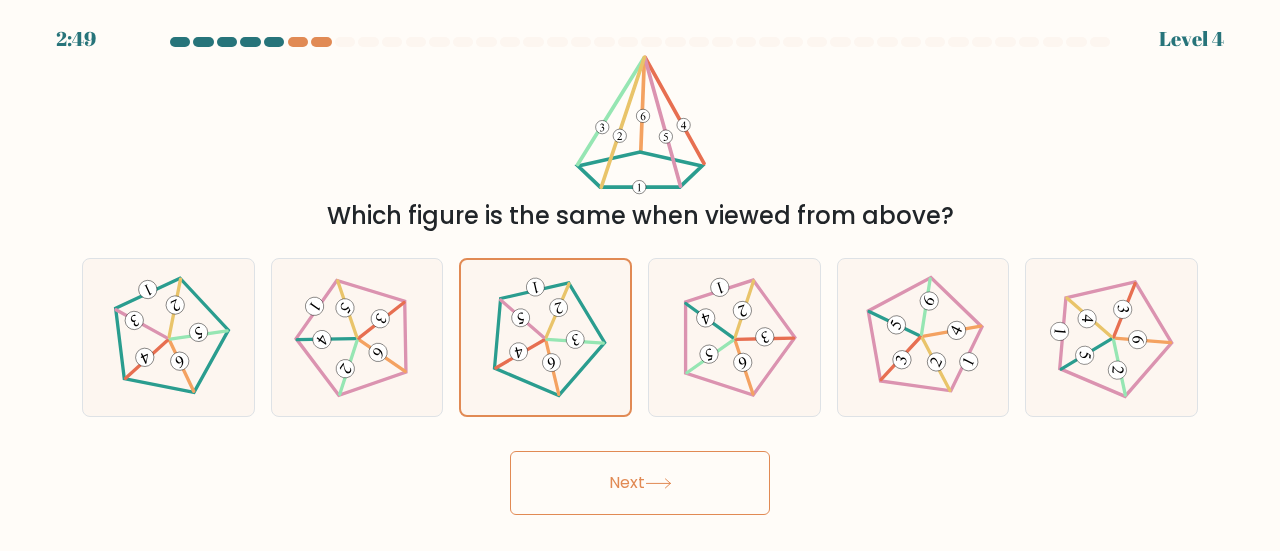 click at bounding box center [658, 483] 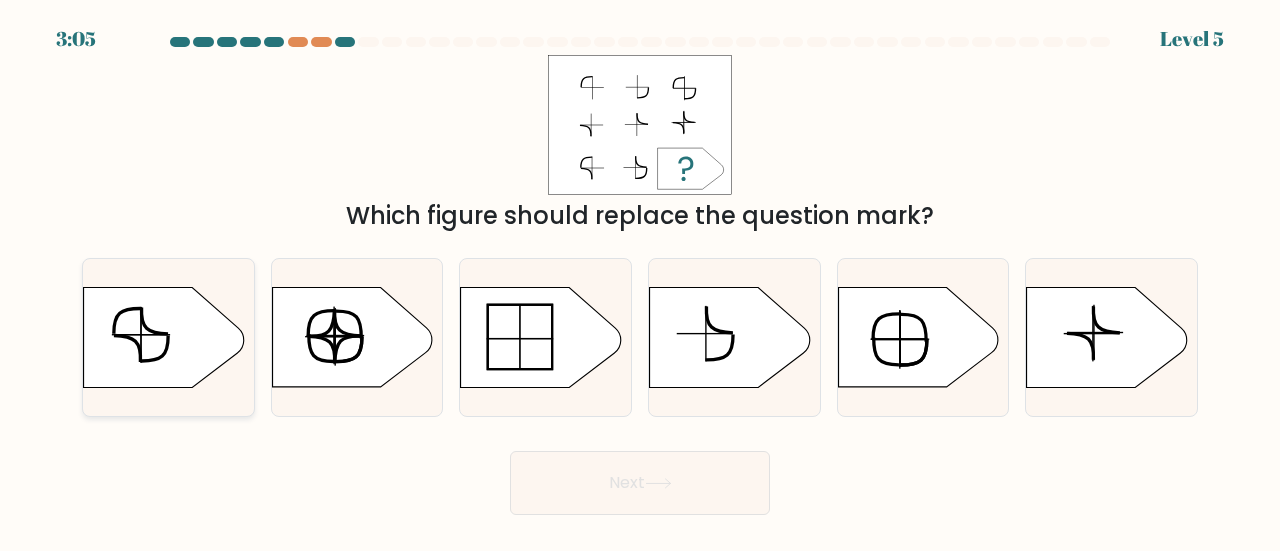 click at bounding box center (164, 338) 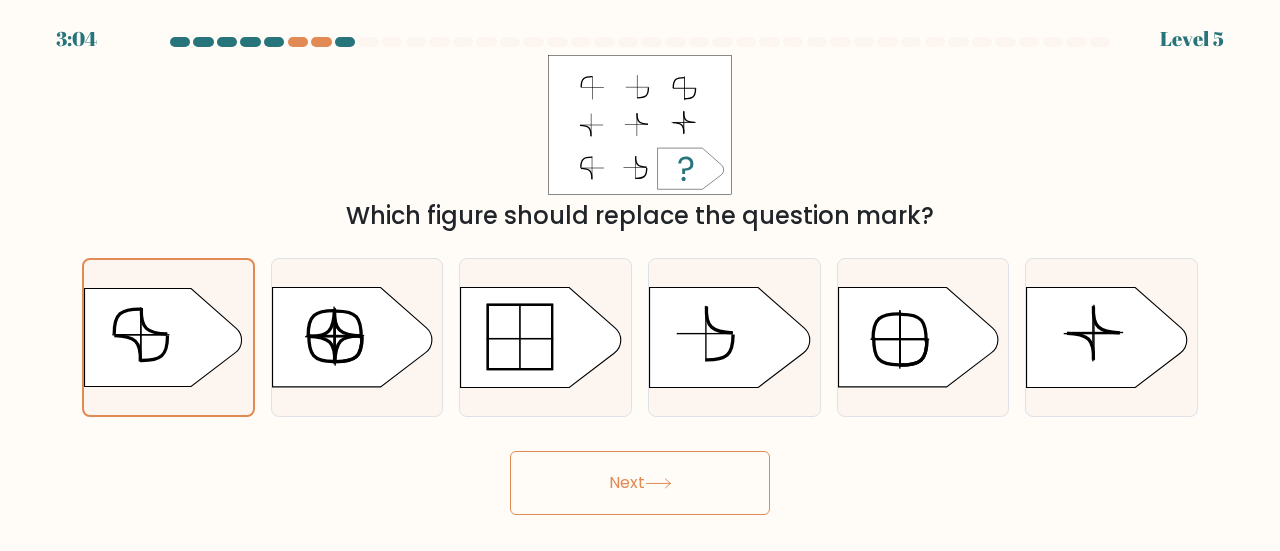 click on "Next" at bounding box center [640, 483] 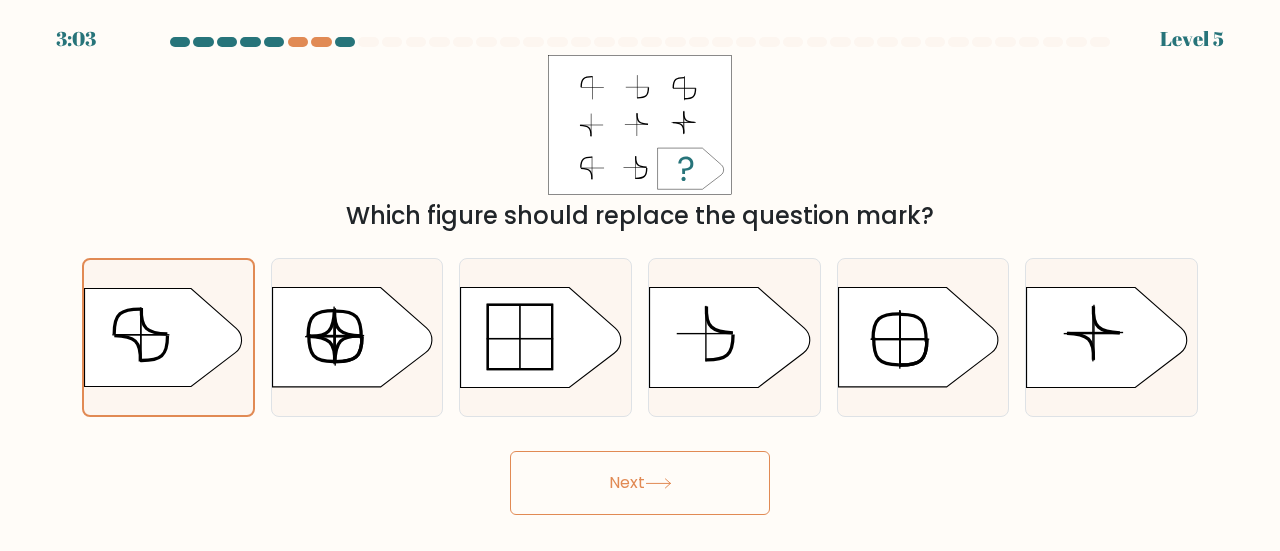 click on "Next" at bounding box center (640, 483) 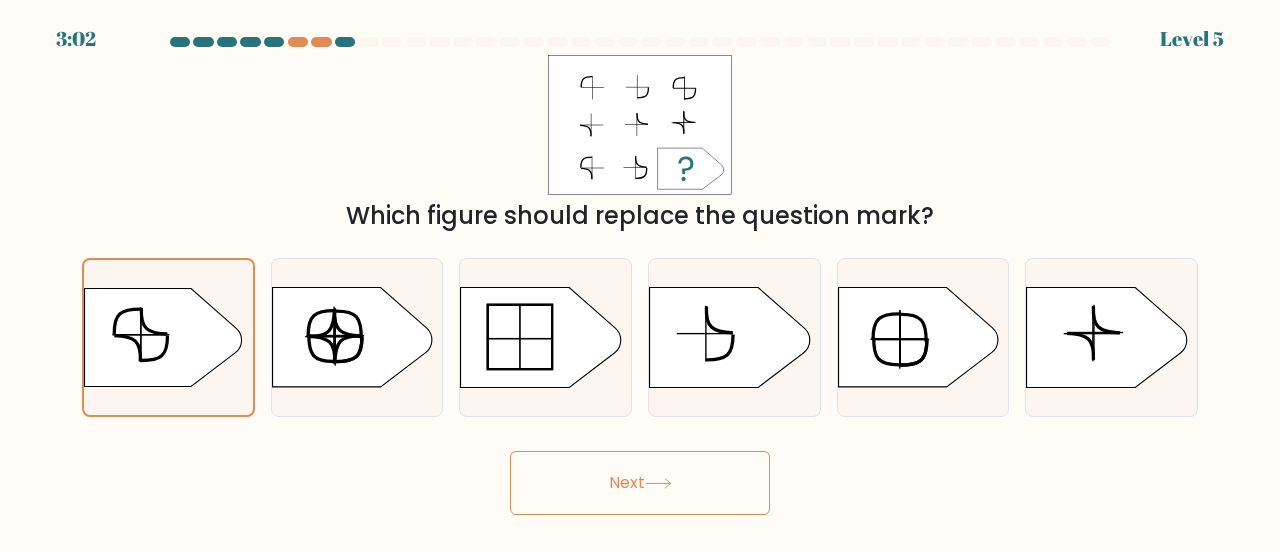 click on "Next" at bounding box center (640, 483) 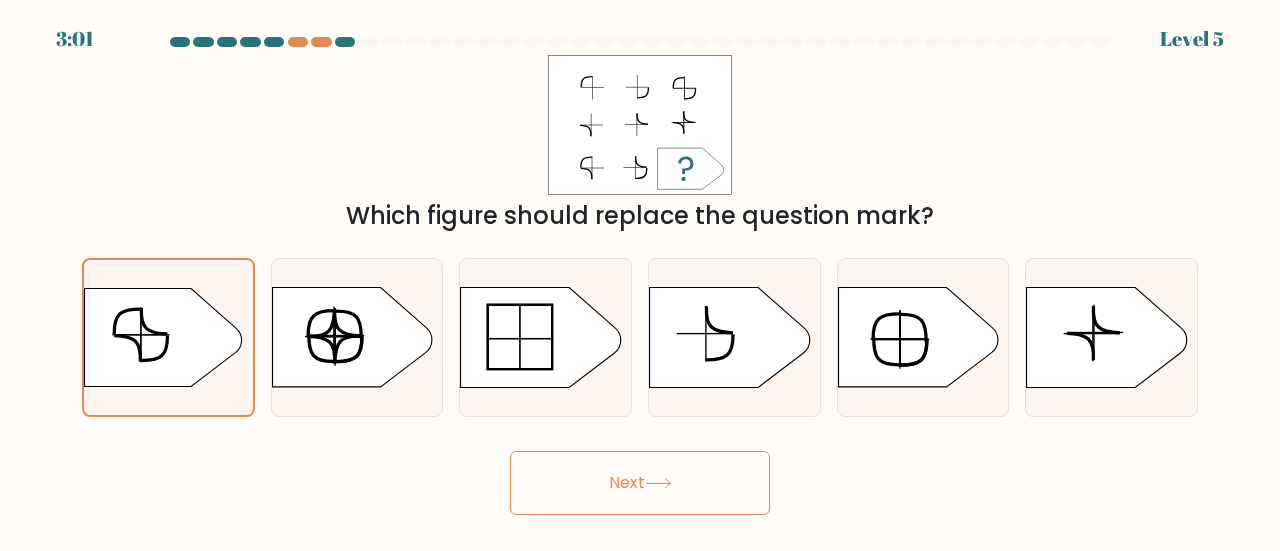 click on "Next" at bounding box center (640, 483) 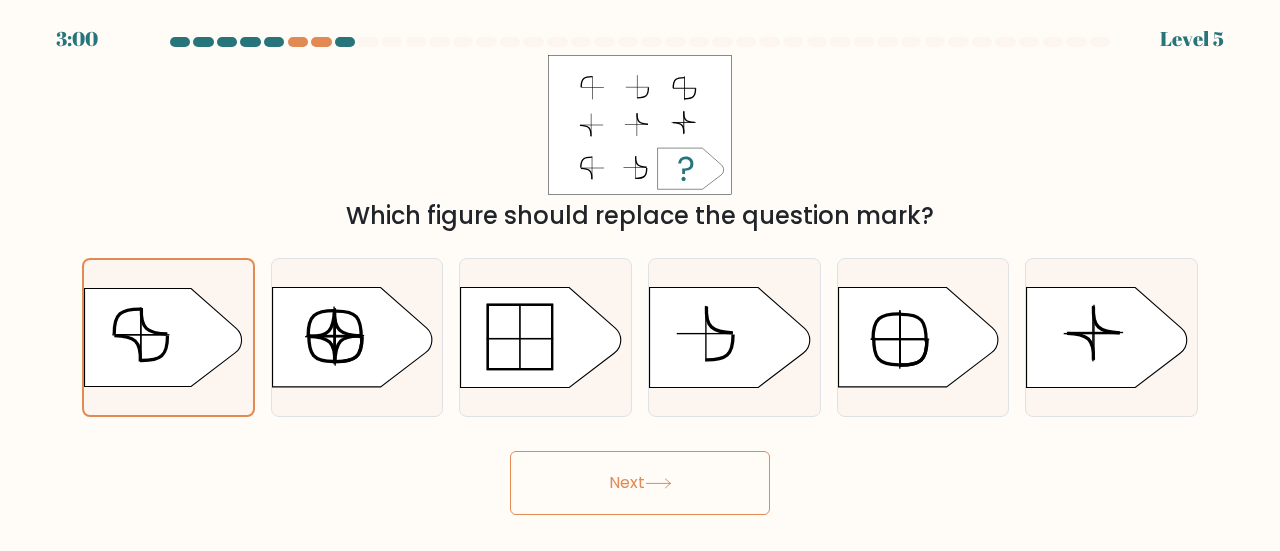 click on "Next" at bounding box center [640, 483] 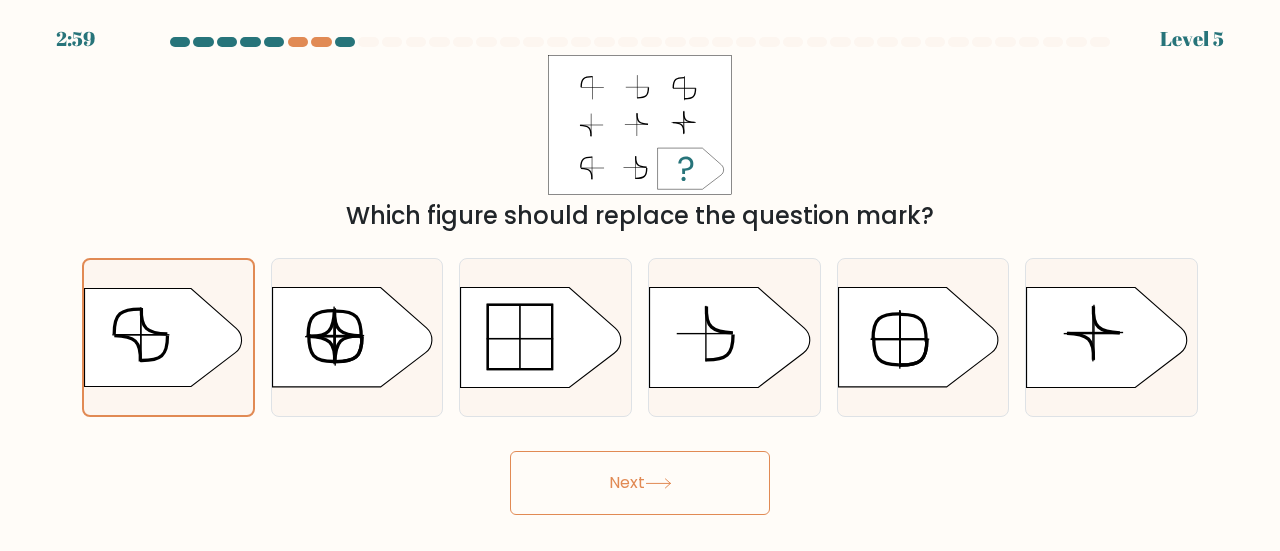 drag, startPoint x: 684, startPoint y: 491, endPoint x: 700, endPoint y: 501, distance: 18.867962 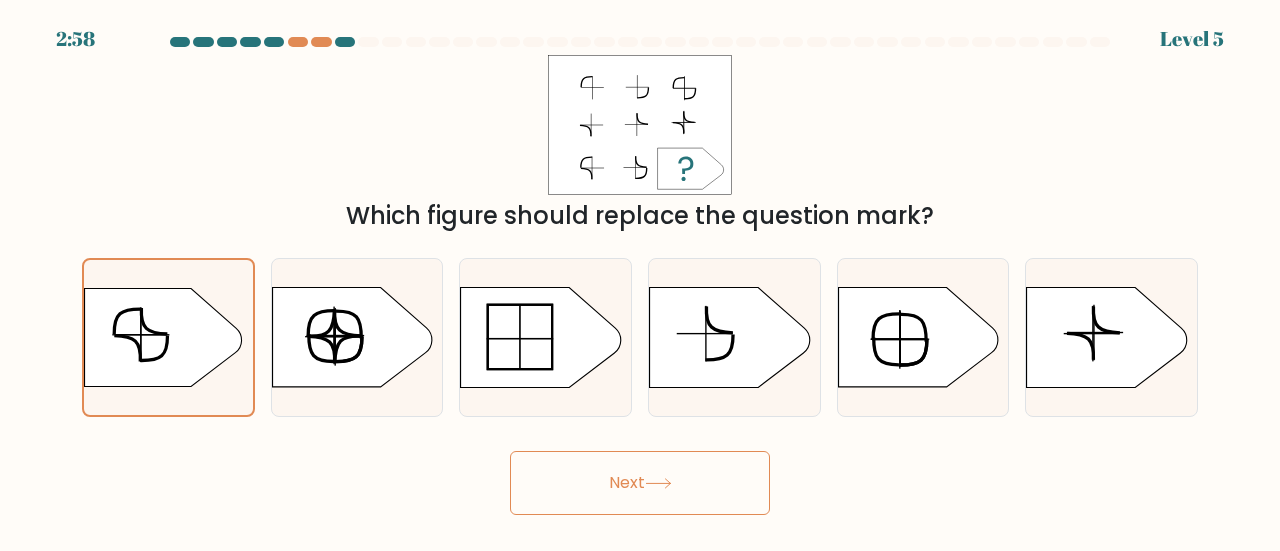 click on "Next" at bounding box center [640, 483] 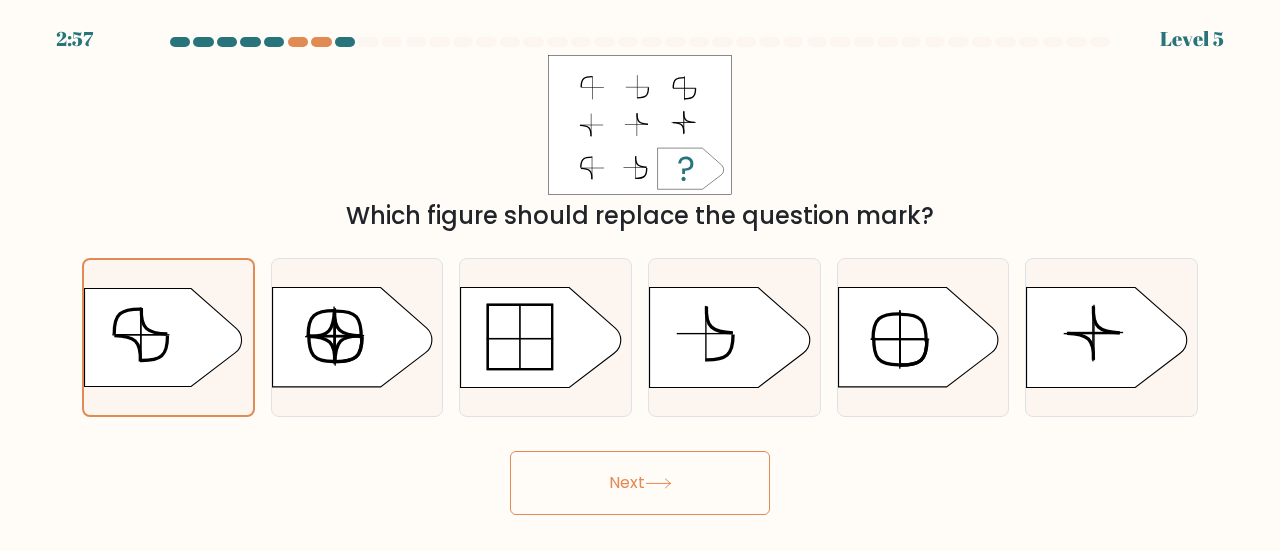 click on "Next" at bounding box center (640, 483) 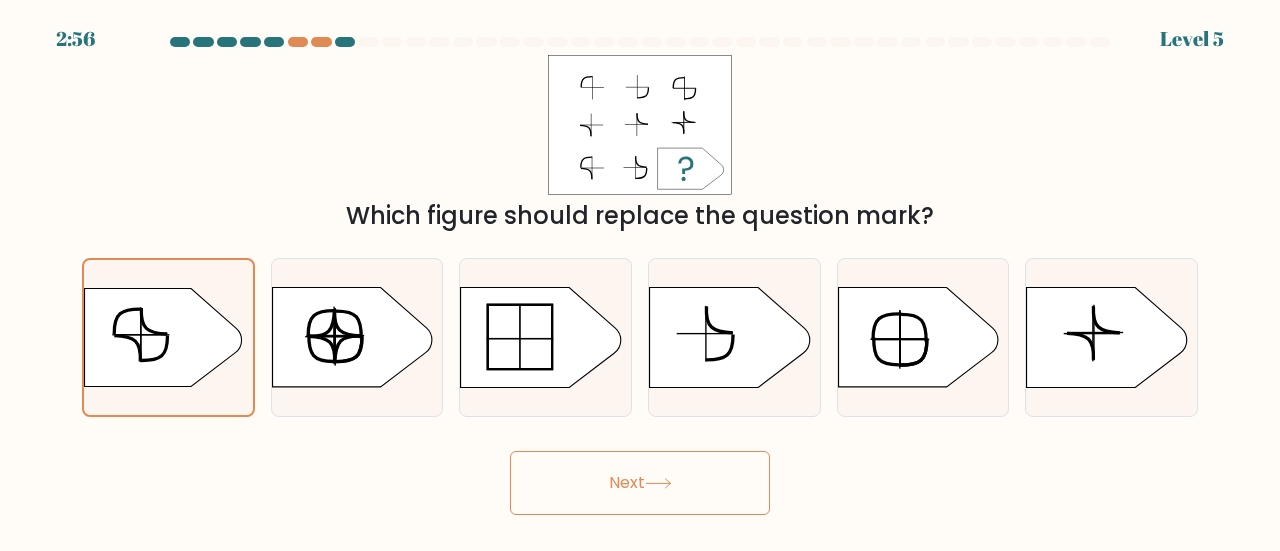 click on "Next" at bounding box center [640, 483] 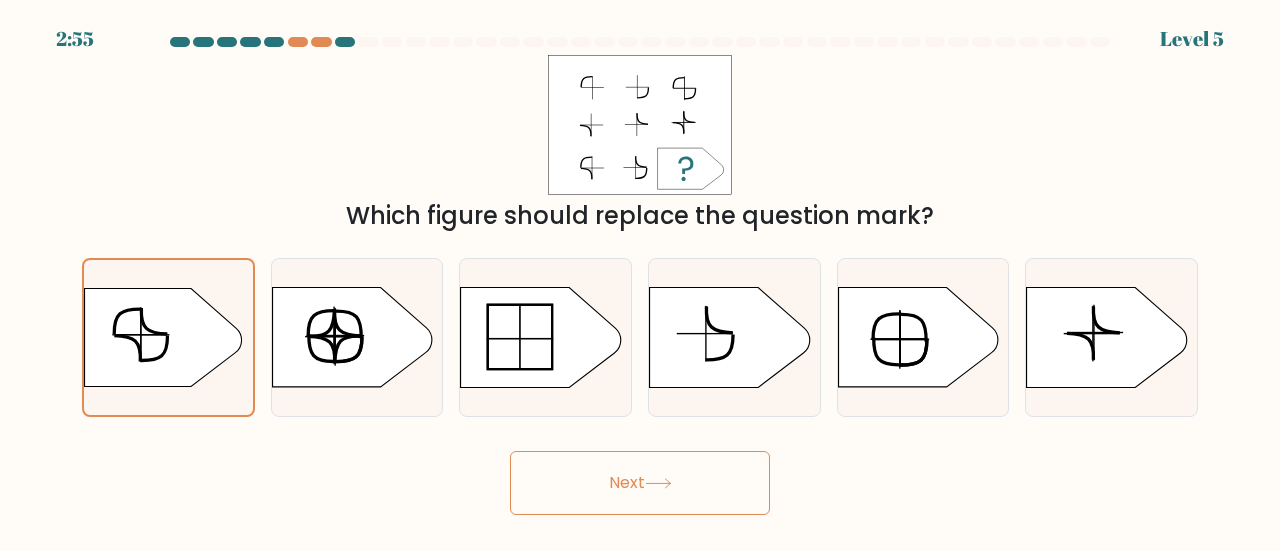 click on "Next" at bounding box center [640, 483] 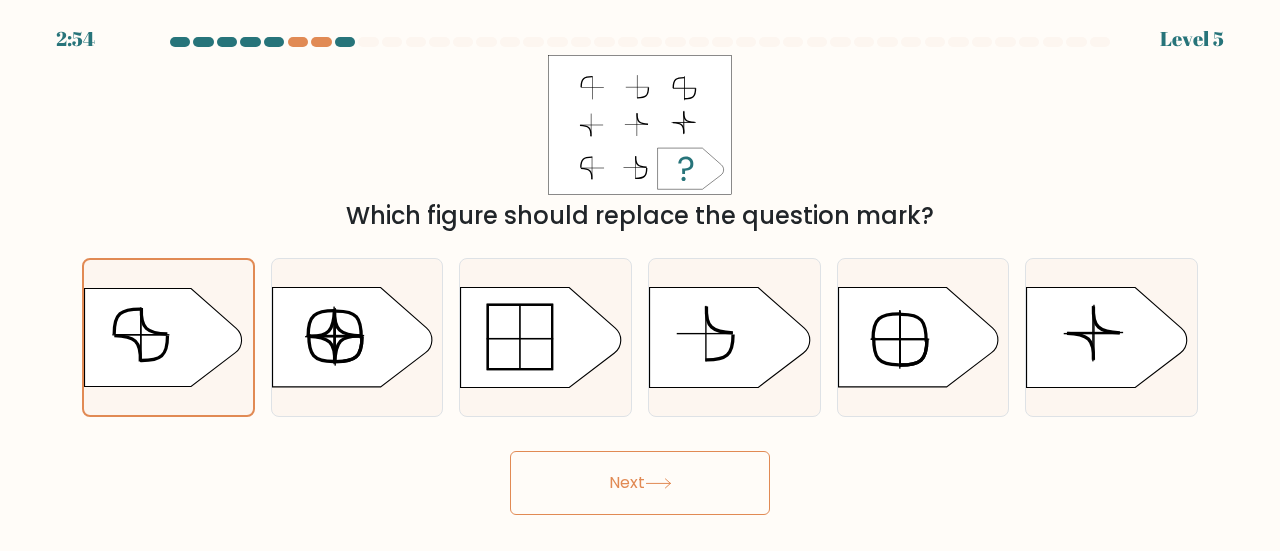 click on "Next" at bounding box center [640, 483] 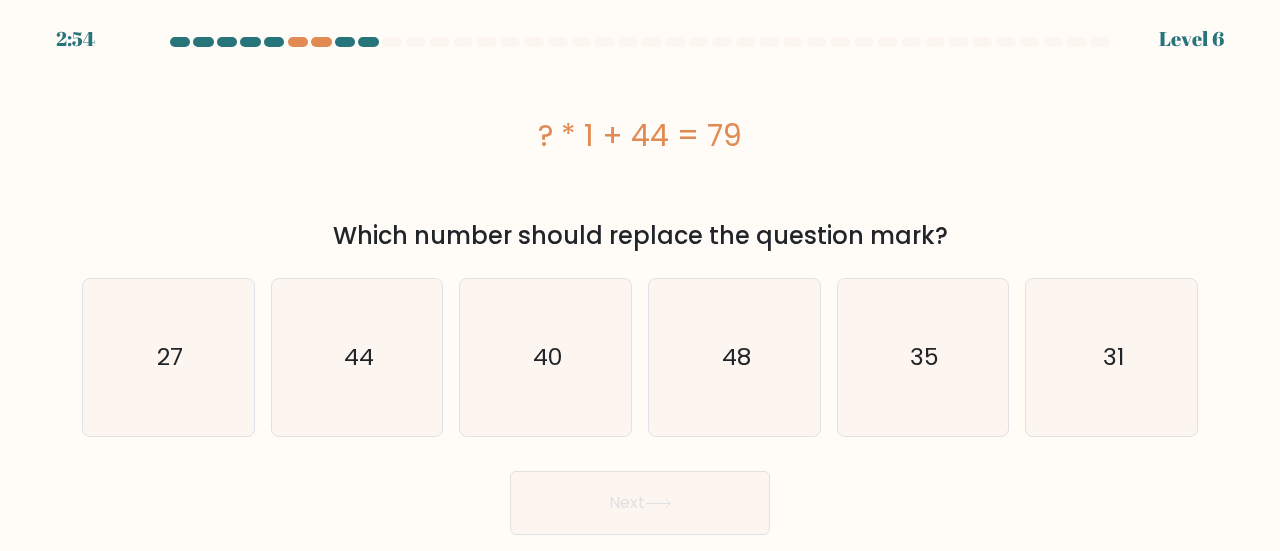 click on "Next" at bounding box center (640, 503) 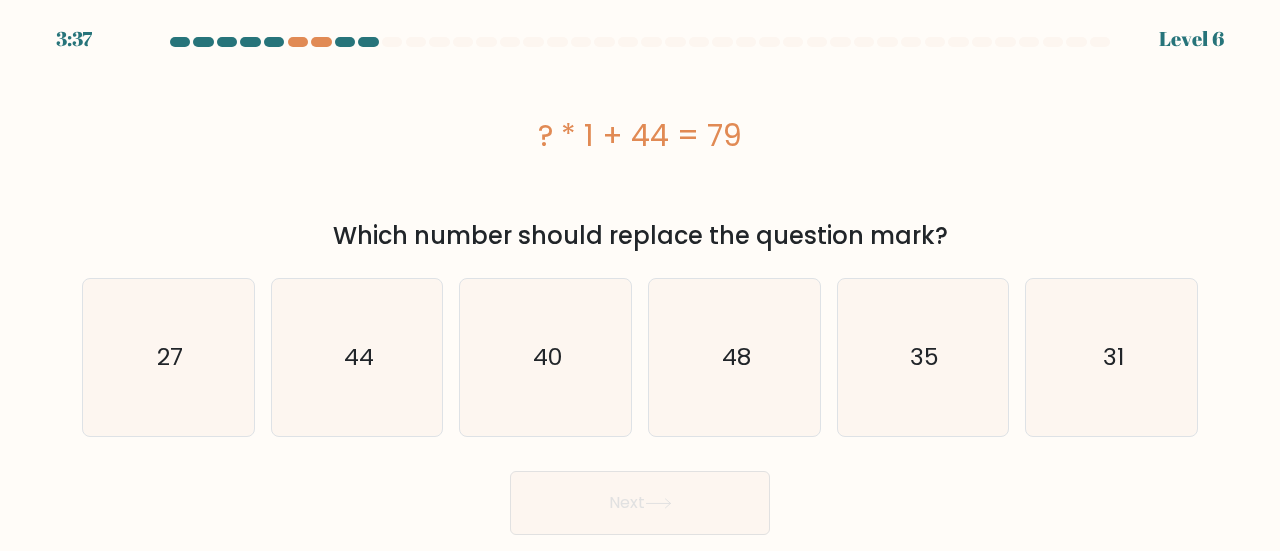 click on "Next" at bounding box center [640, 503] 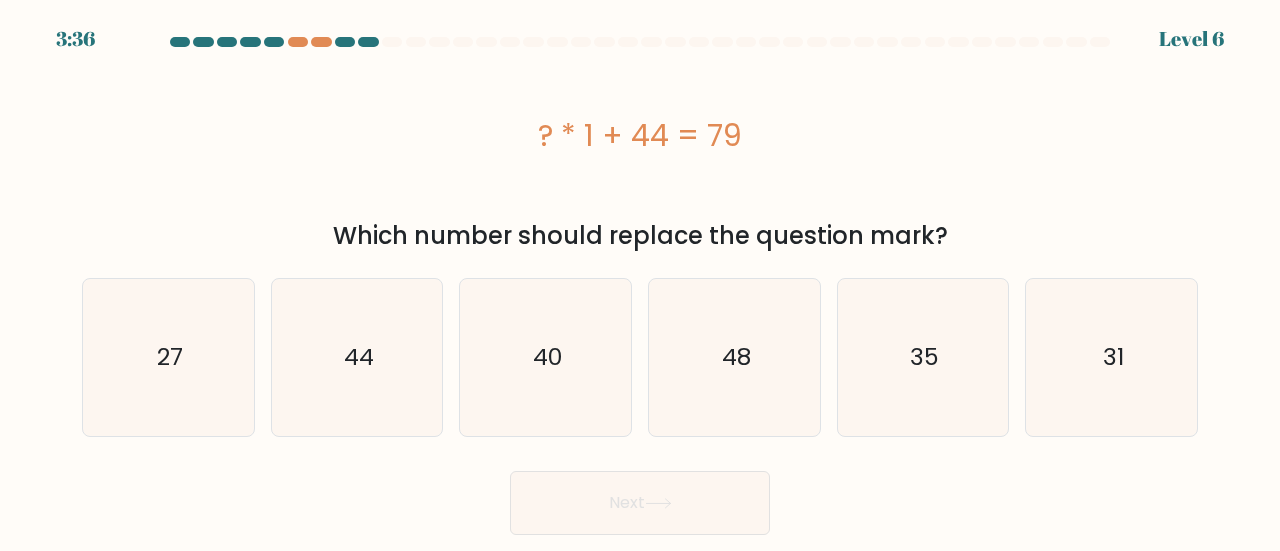 click on "Next" at bounding box center (640, 498) 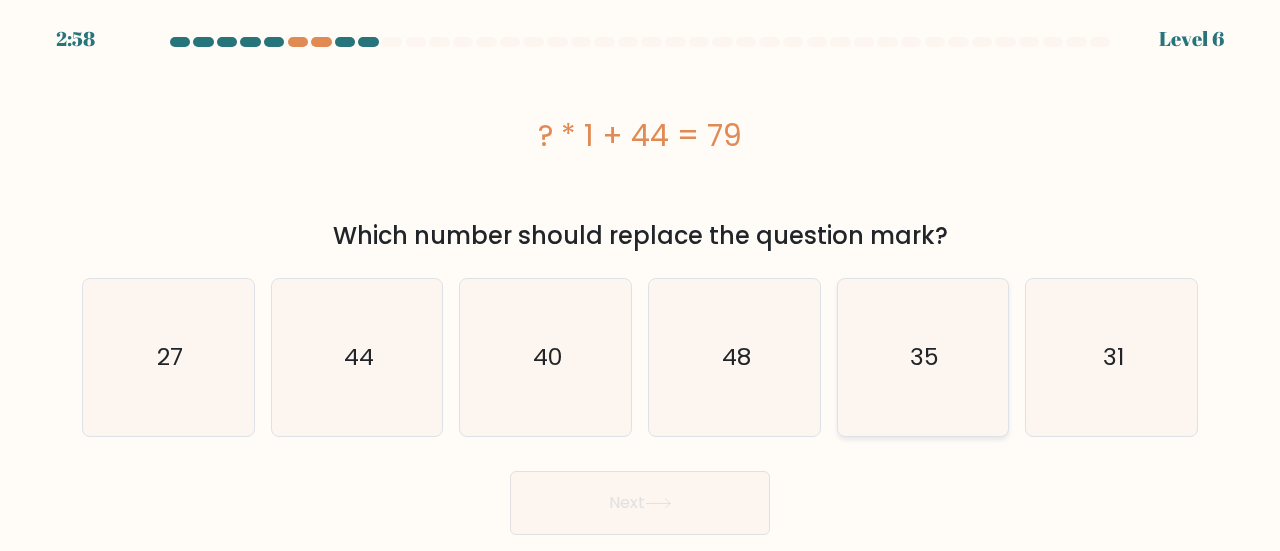 click on "35" at bounding box center [923, 357] 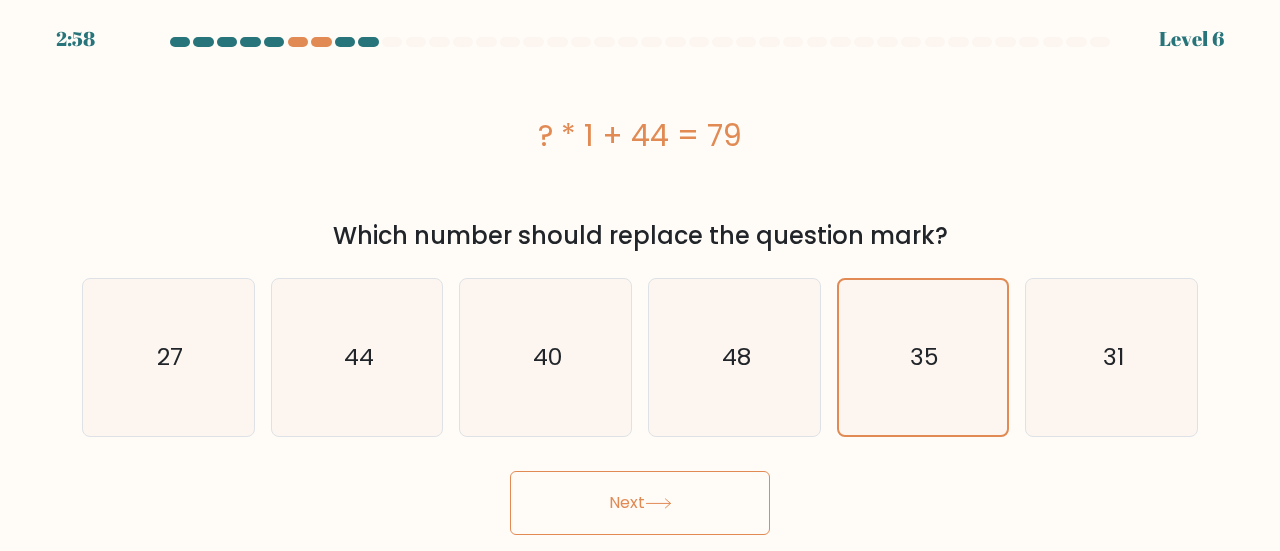 click on "Next" at bounding box center [640, 498] 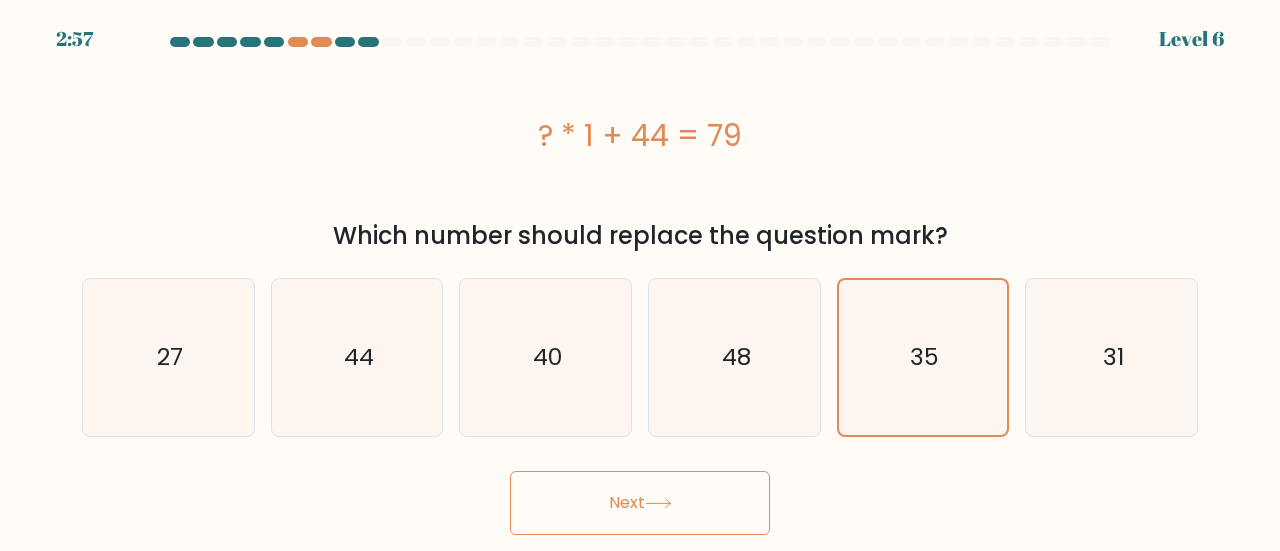 click at bounding box center [658, 503] 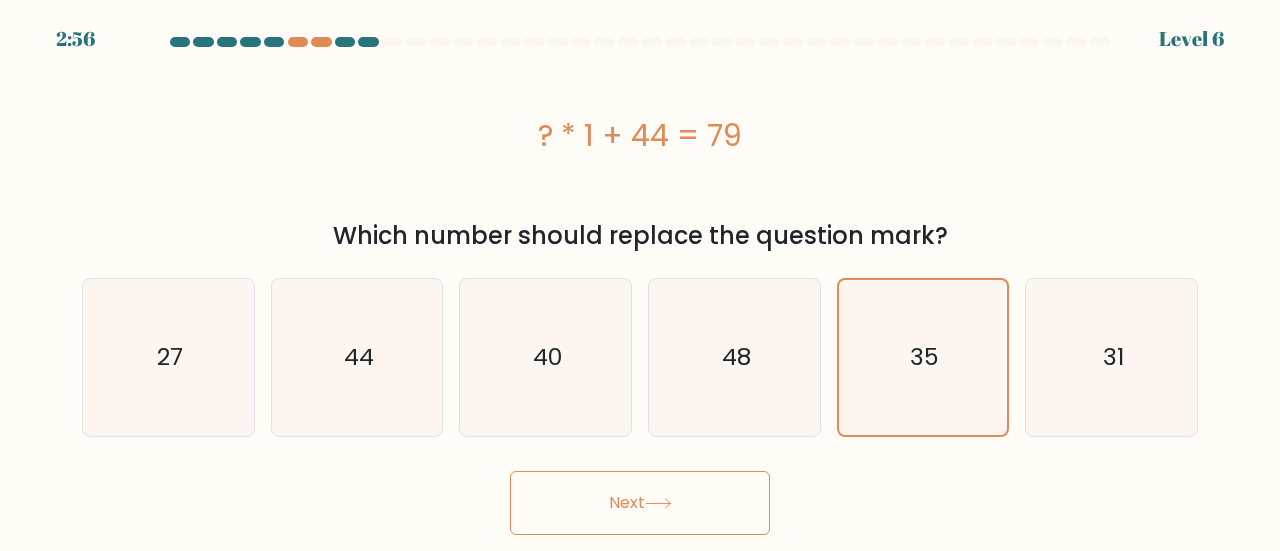 click at bounding box center [658, 503] 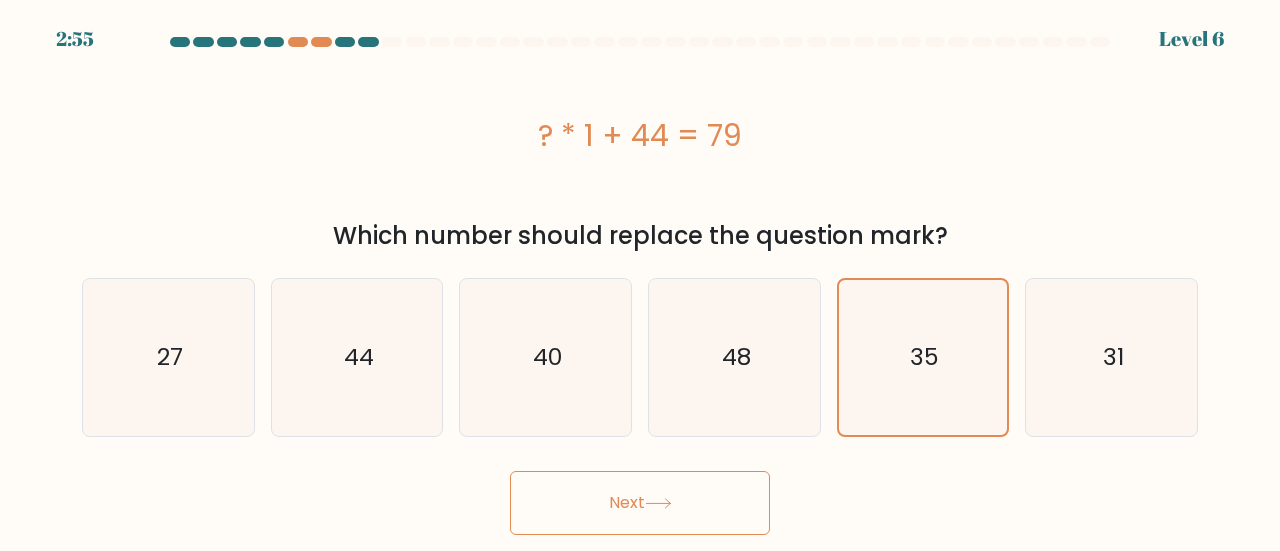 click at bounding box center (658, 503) 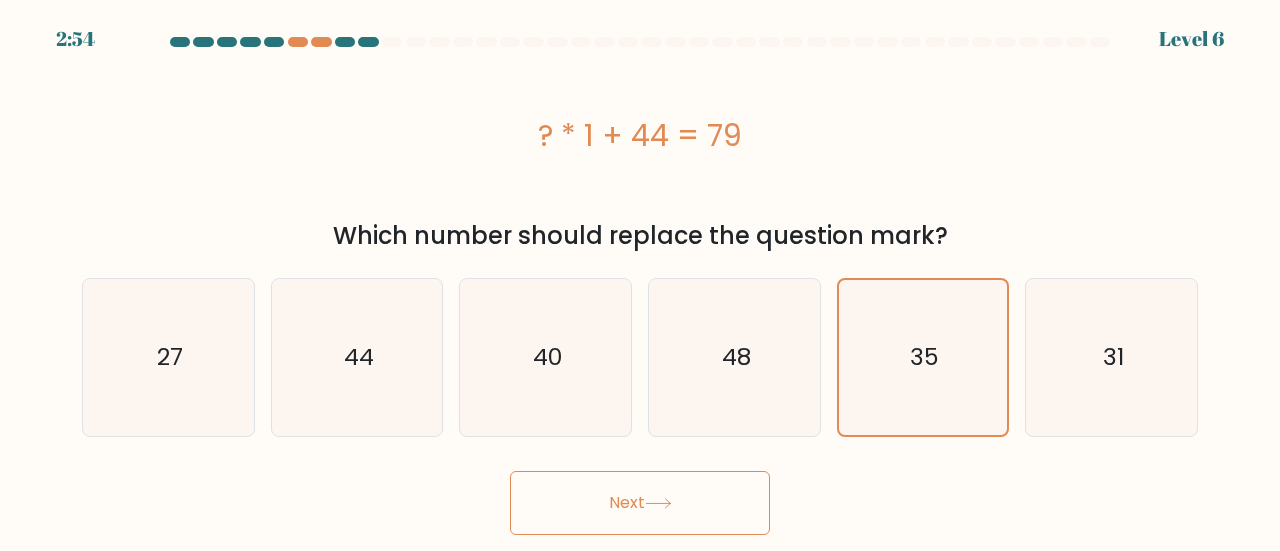 click at bounding box center [658, 503] 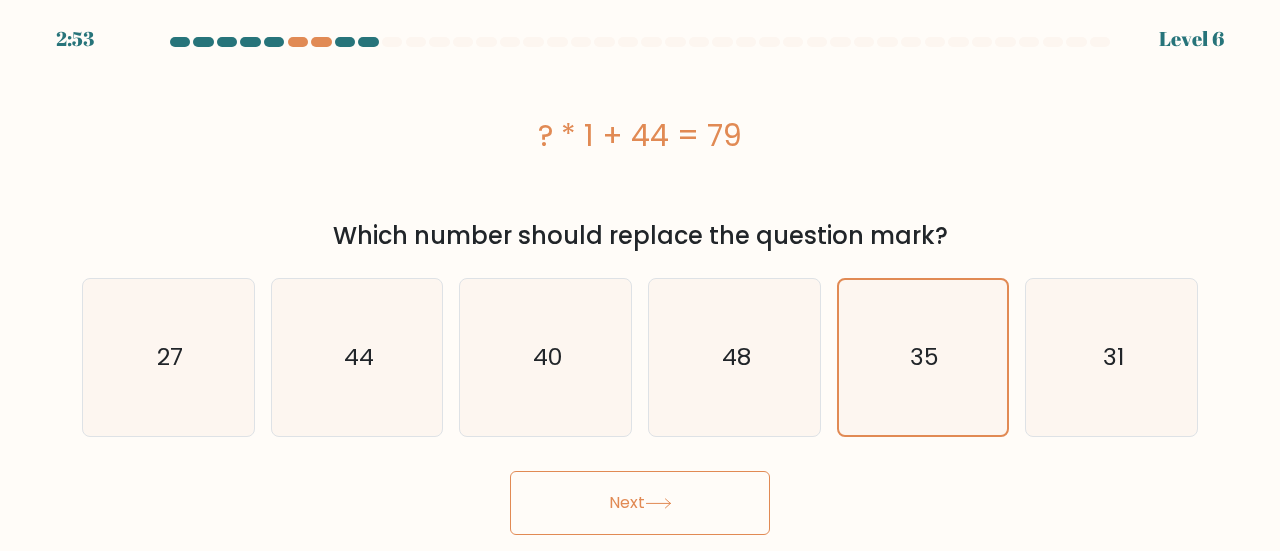 click at bounding box center [658, 503] 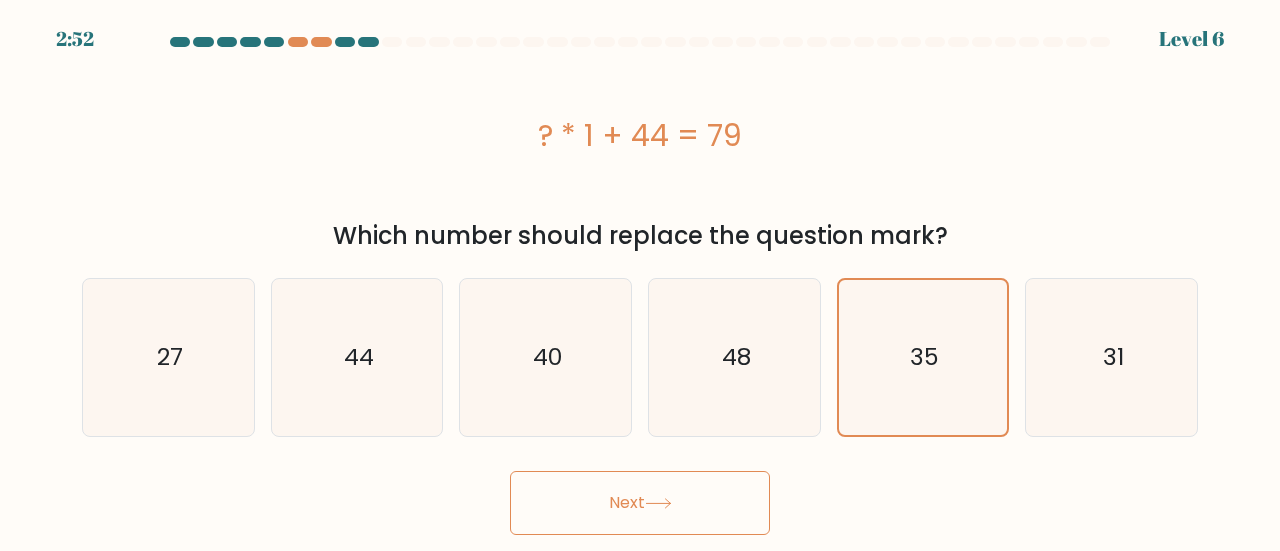 click at bounding box center [658, 503] 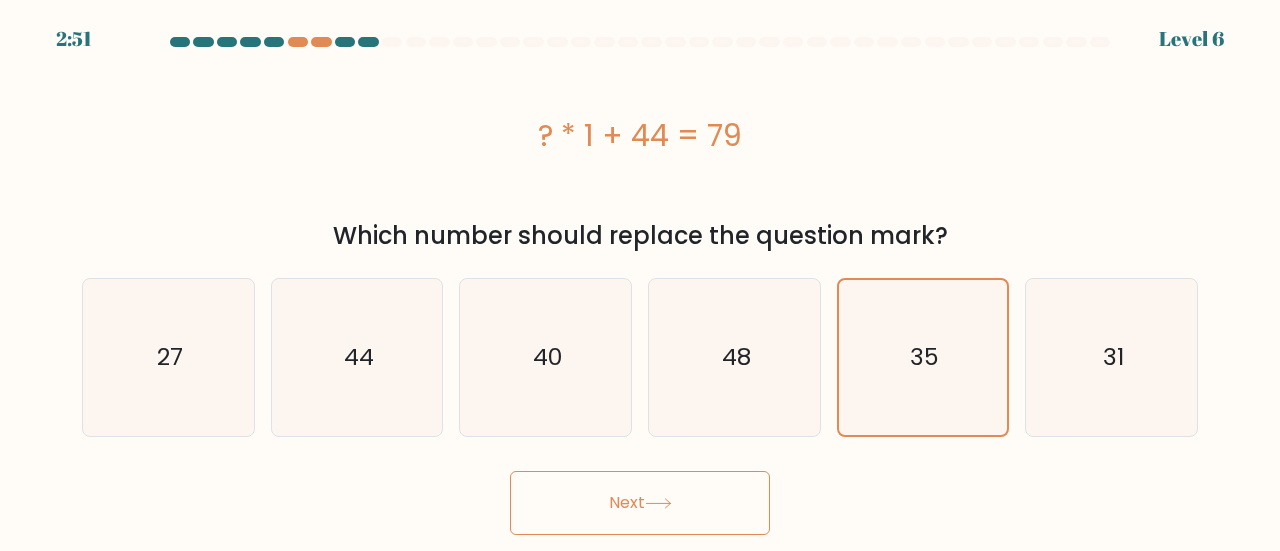 click at bounding box center [658, 503] 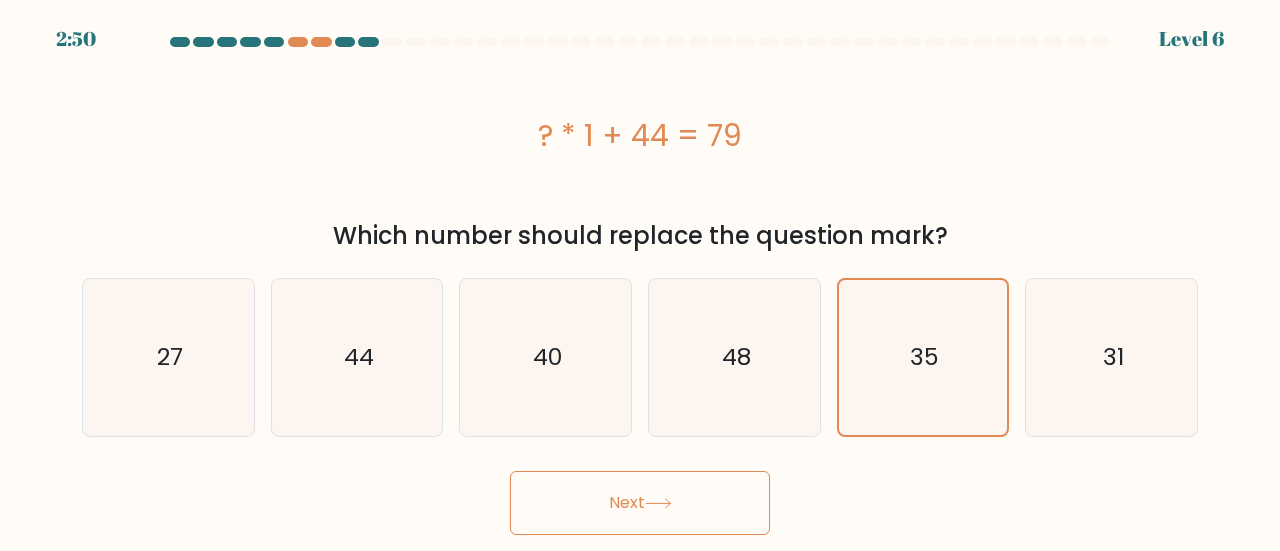 click at bounding box center [658, 503] 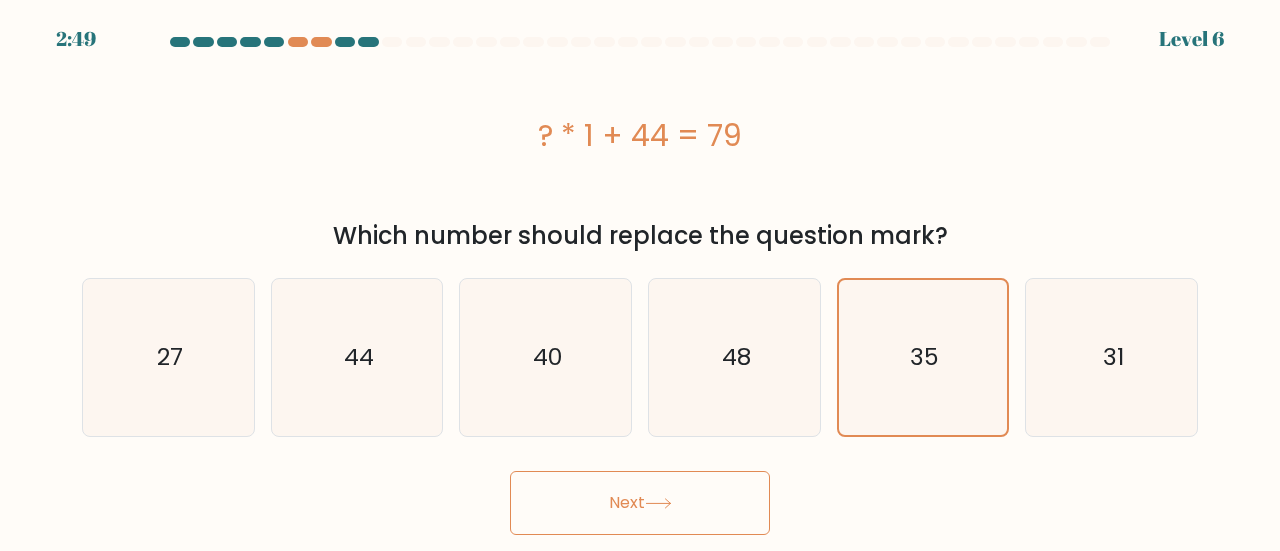 click at bounding box center [658, 503] 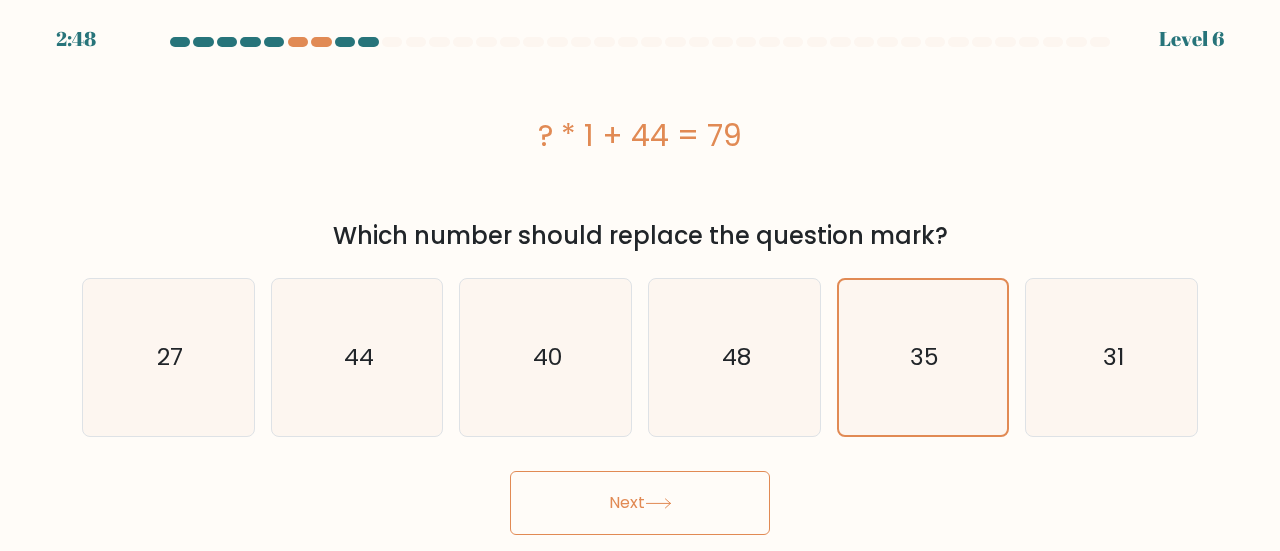 click at bounding box center (658, 503) 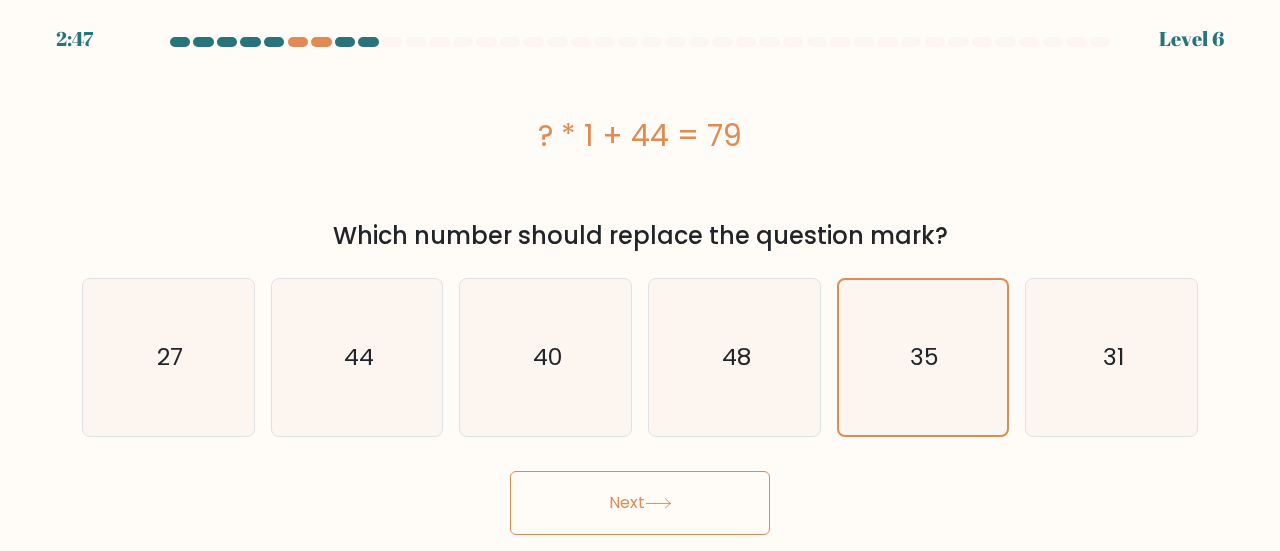 click on "Next" at bounding box center (640, 503) 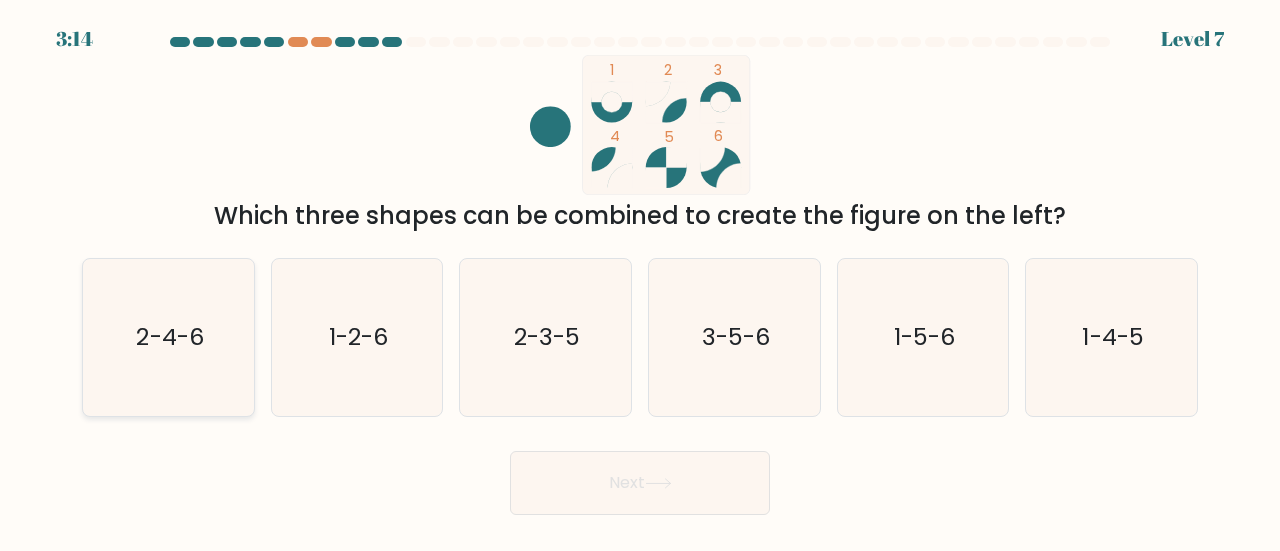 click on "2-4-6" at bounding box center [169, 336] 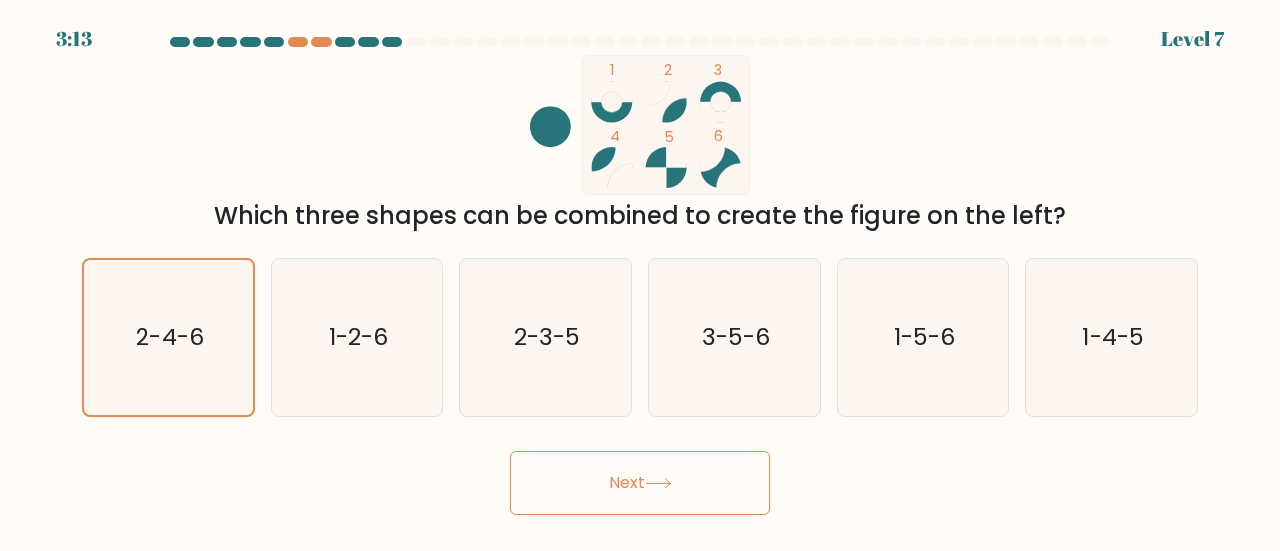 click on "Next" at bounding box center [640, 483] 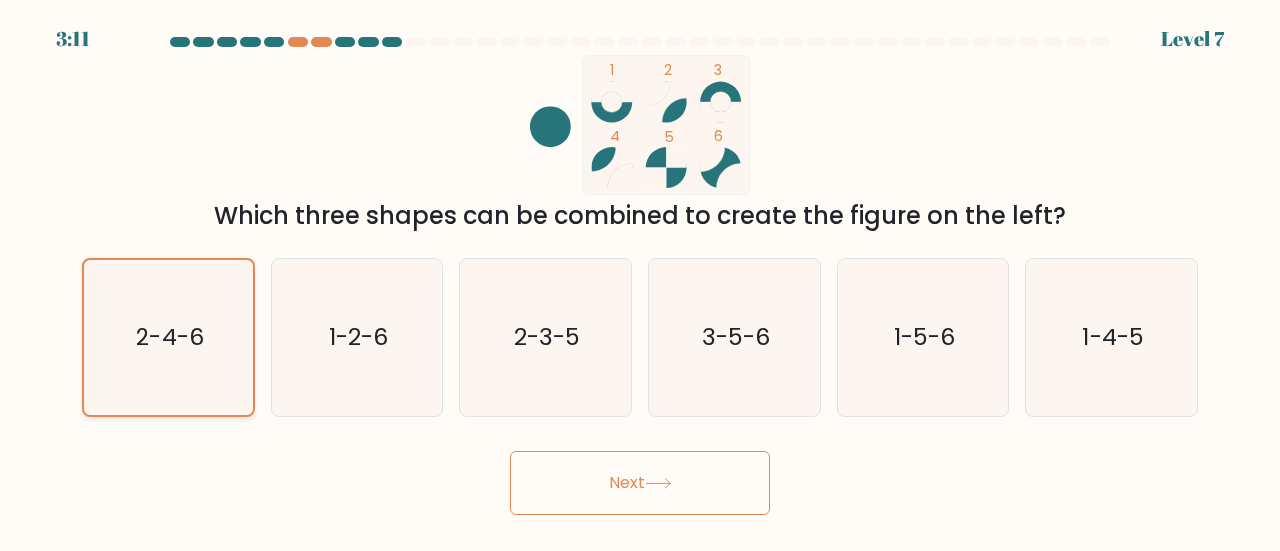 click on "2-4-6" at bounding box center (168, 337) 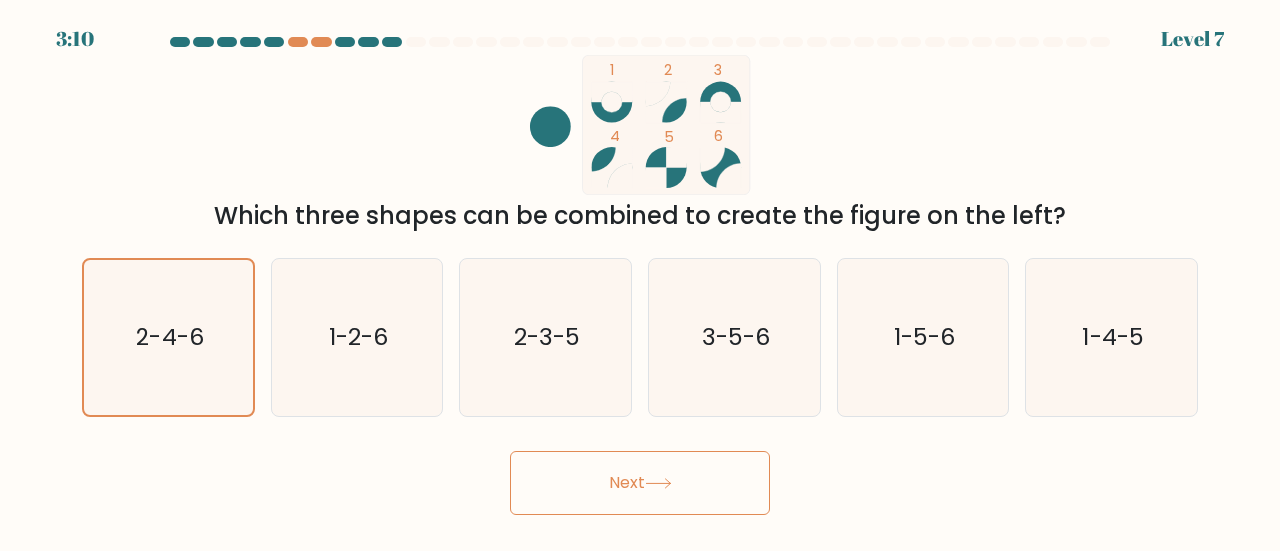 click on "Next" at bounding box center (640, 483) 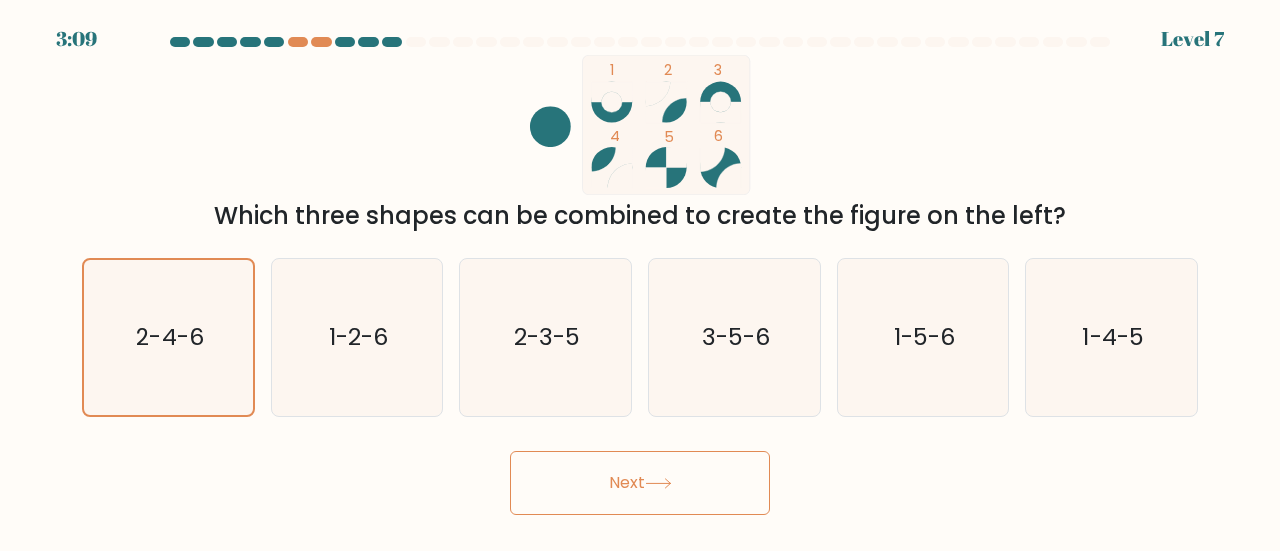 click on "Next" at bounding box center [640, 483] 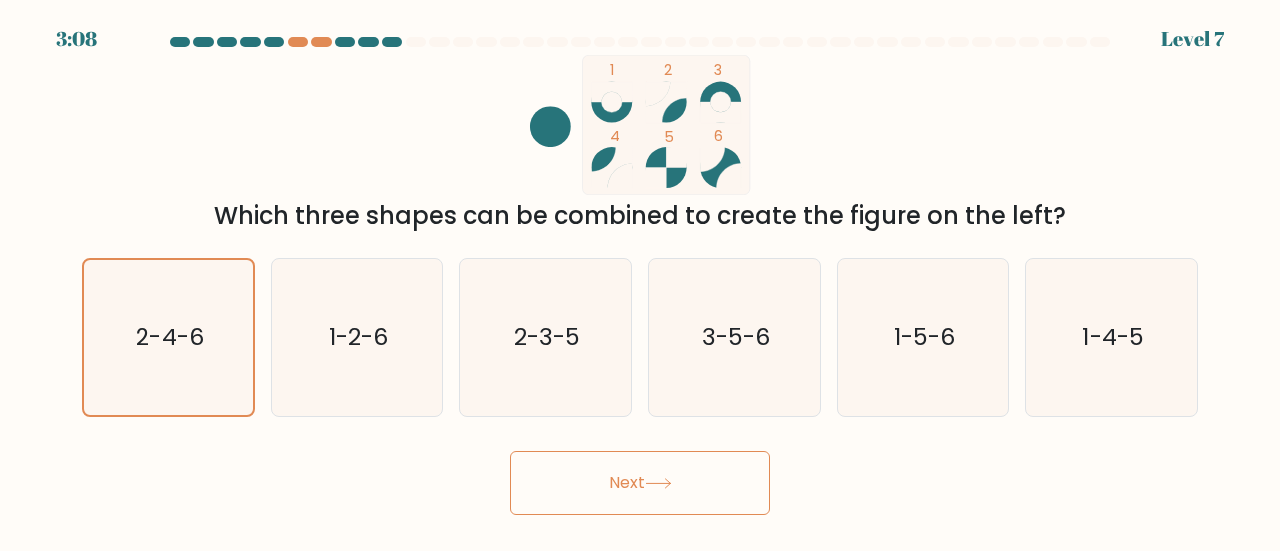 click on "Next" at bounding box center (640, 483) 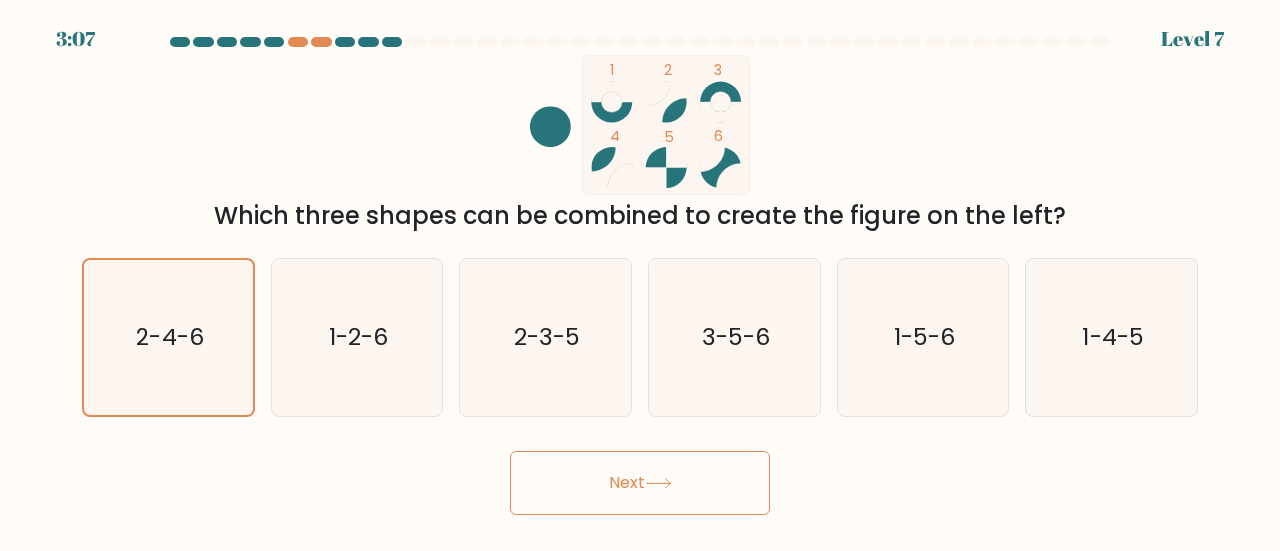 click on "Next" at bounding box center (640, 483) 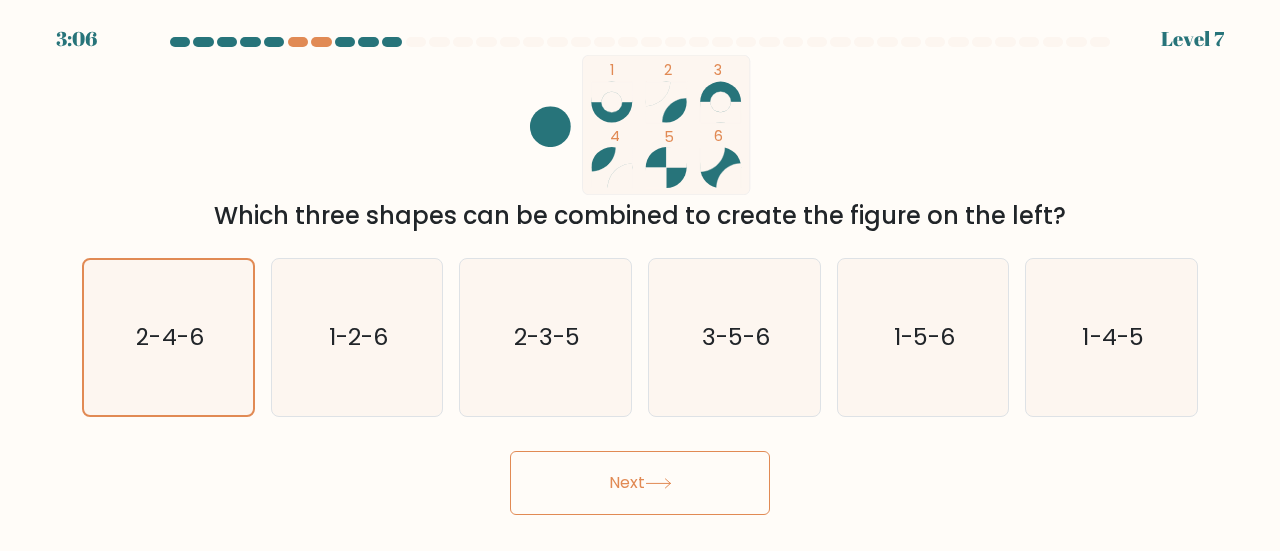 click on "Next" at bounding box center (640, 483) 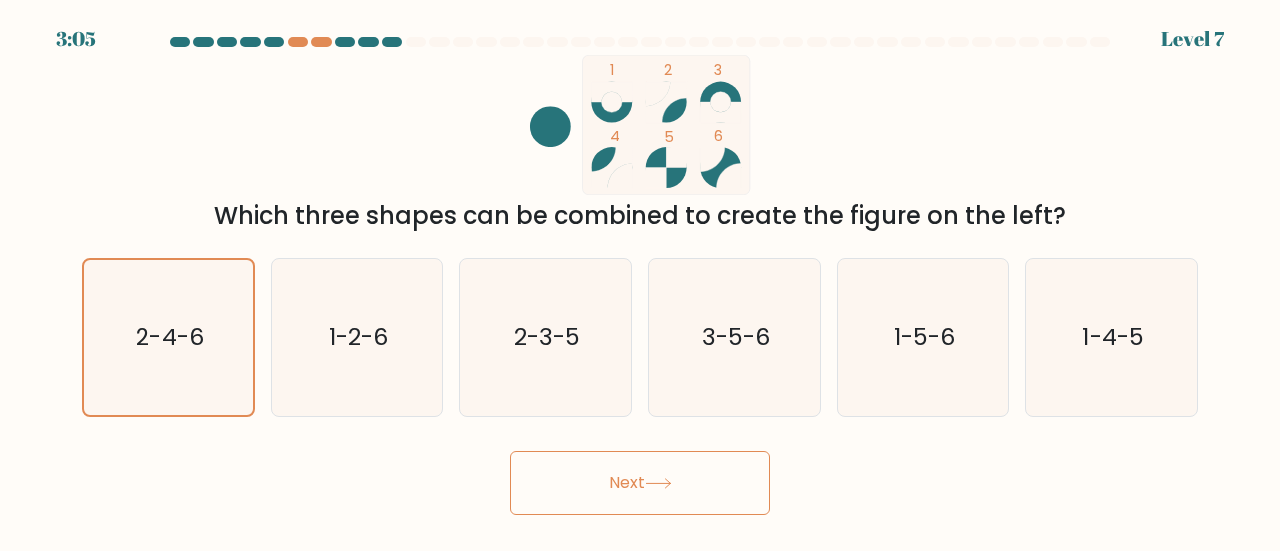 click on "Next" at bounding box center (640, 483) 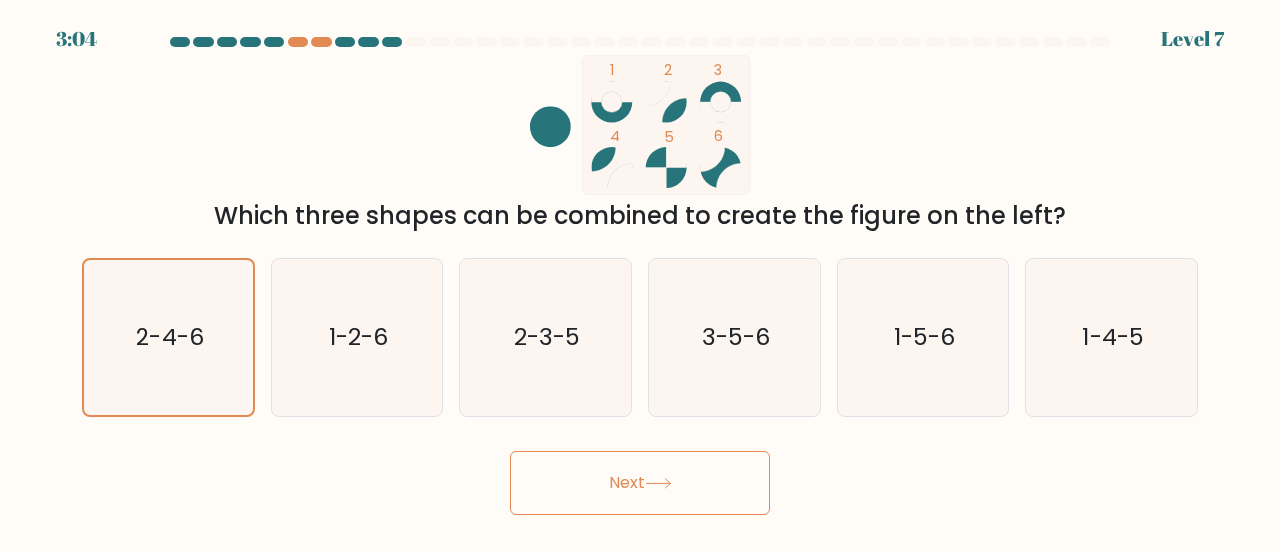click on "Next" at bounding box center [640, 483] 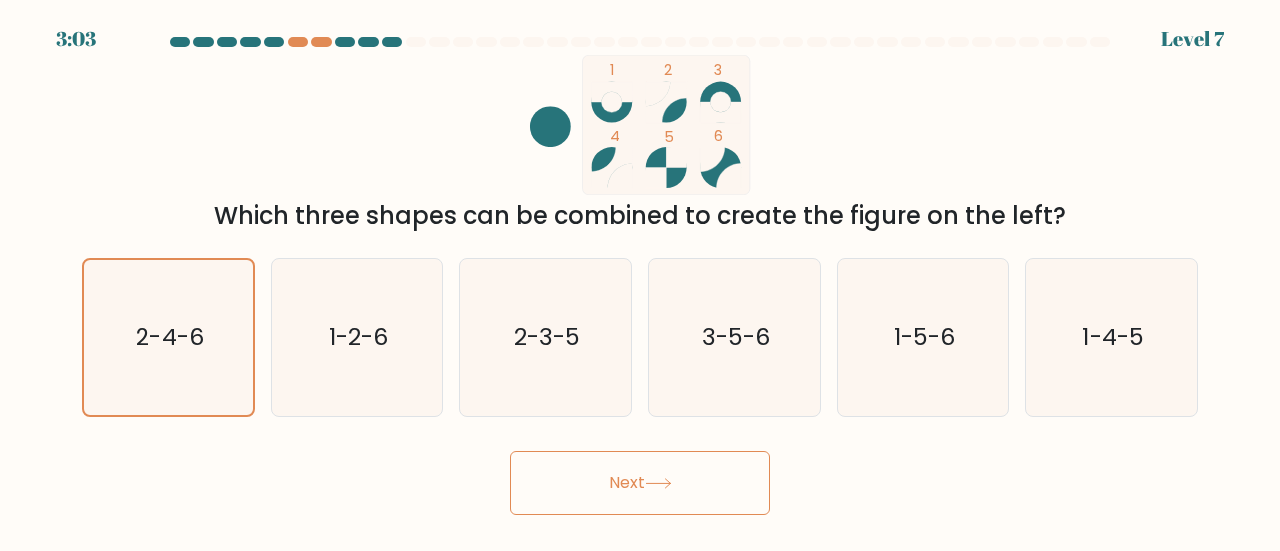 click on "Next" at bounding box center (640, 483) 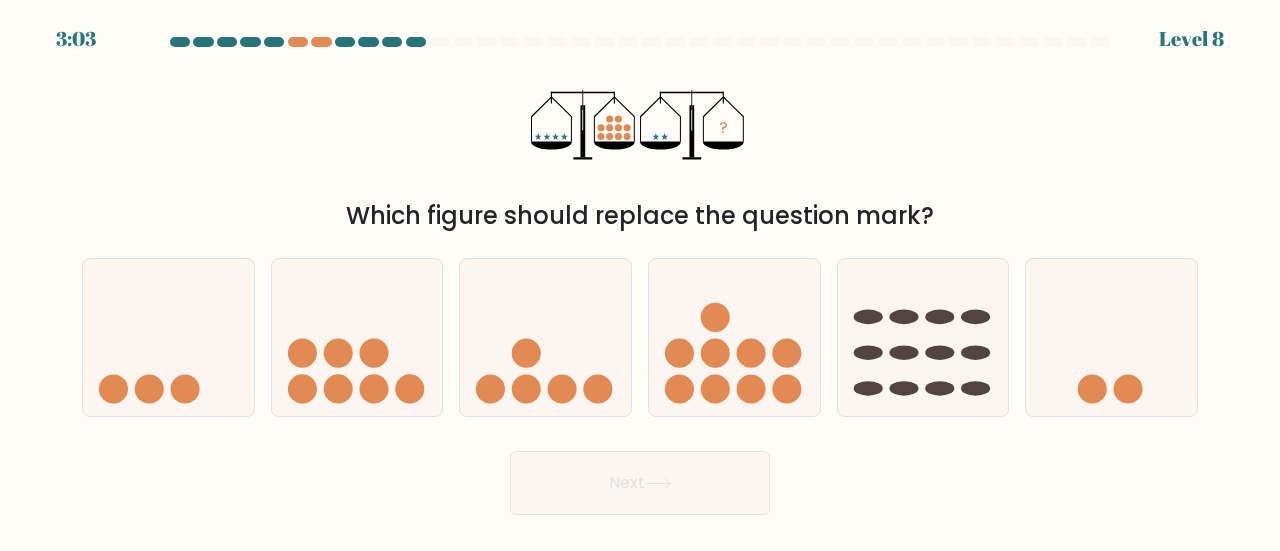 click at bounding box center [658, 483] 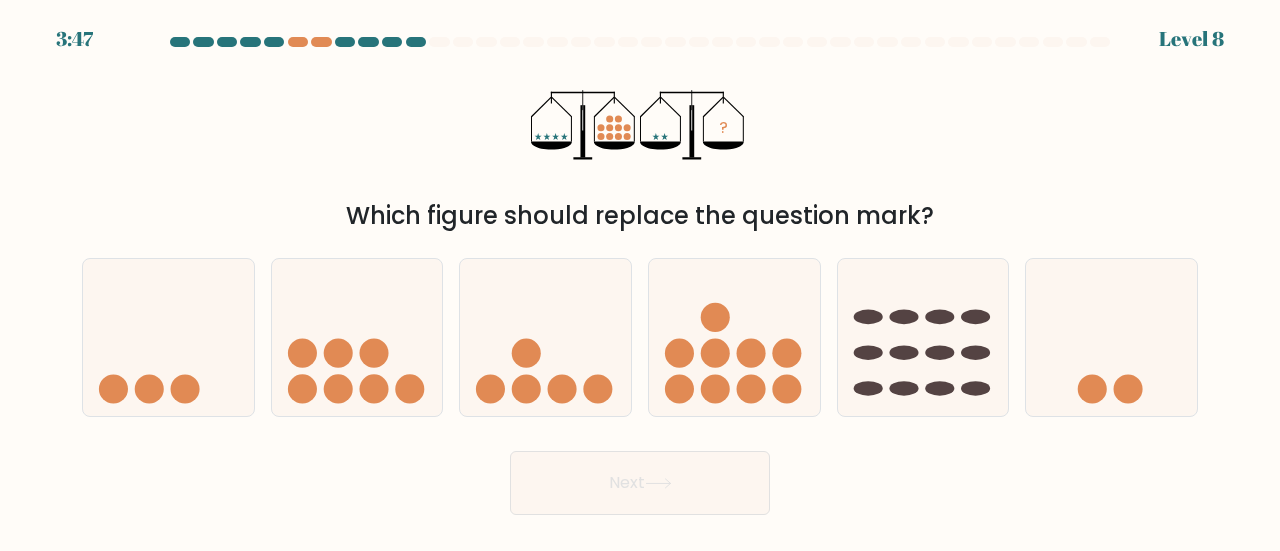 click on "Next" at bounding box center (640, 478) 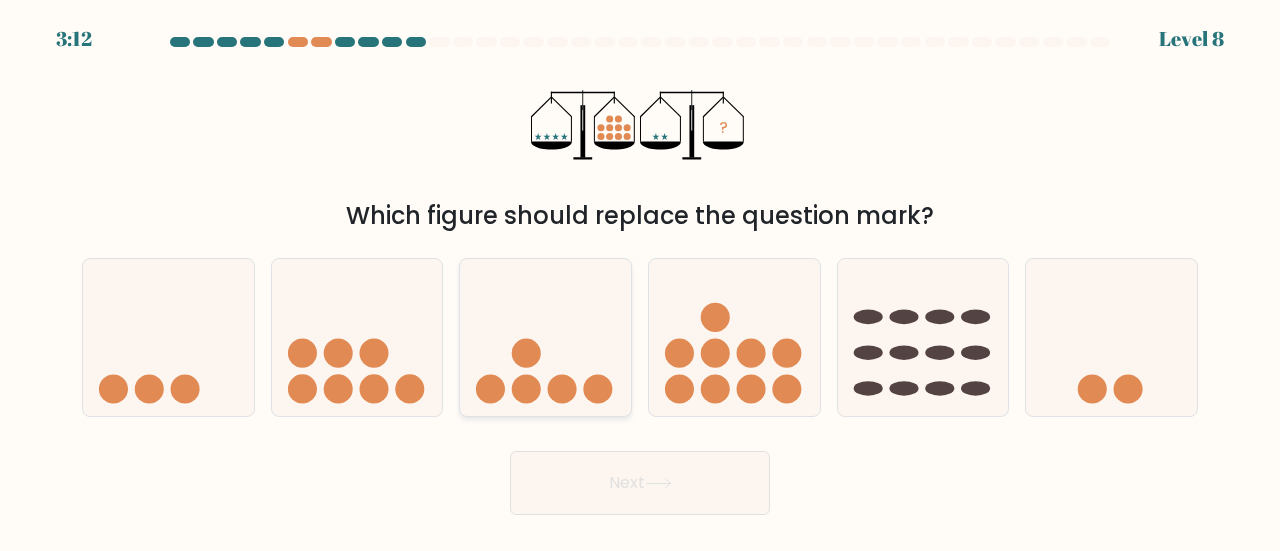 click at bounding box center [545, 337] 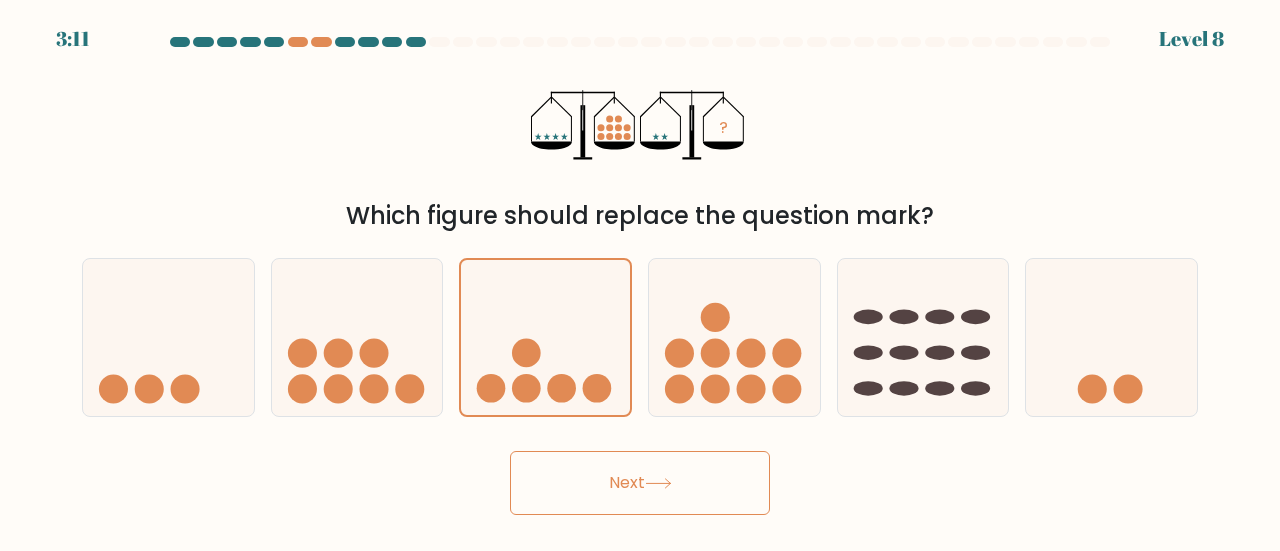 click on "Next" at bounding box center (640, 483) 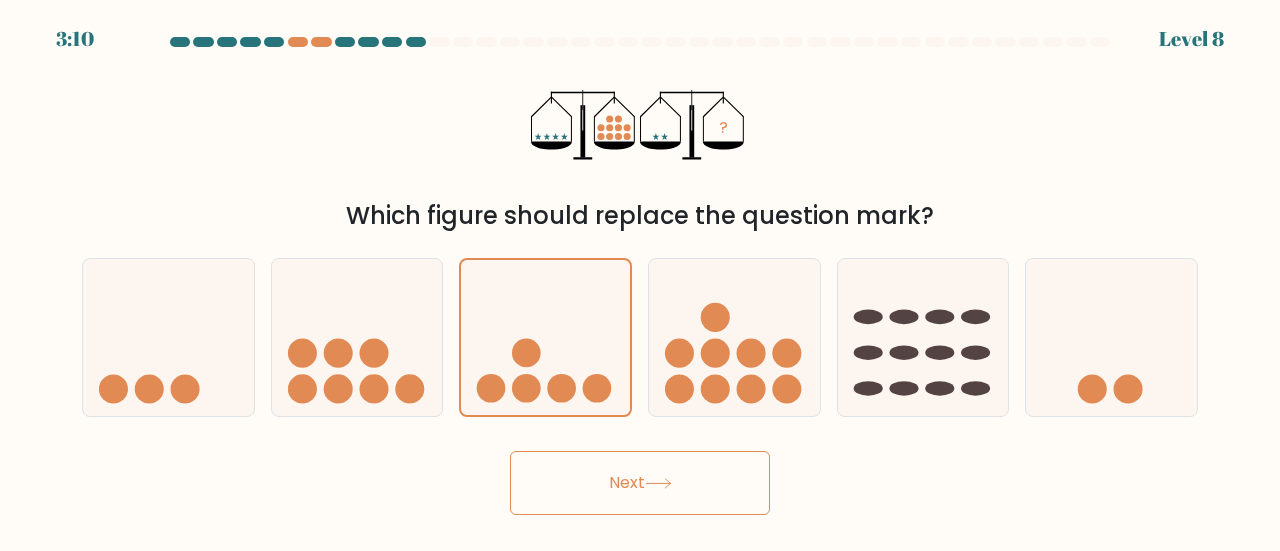 click on "Next" at bounding box center [640, 483] 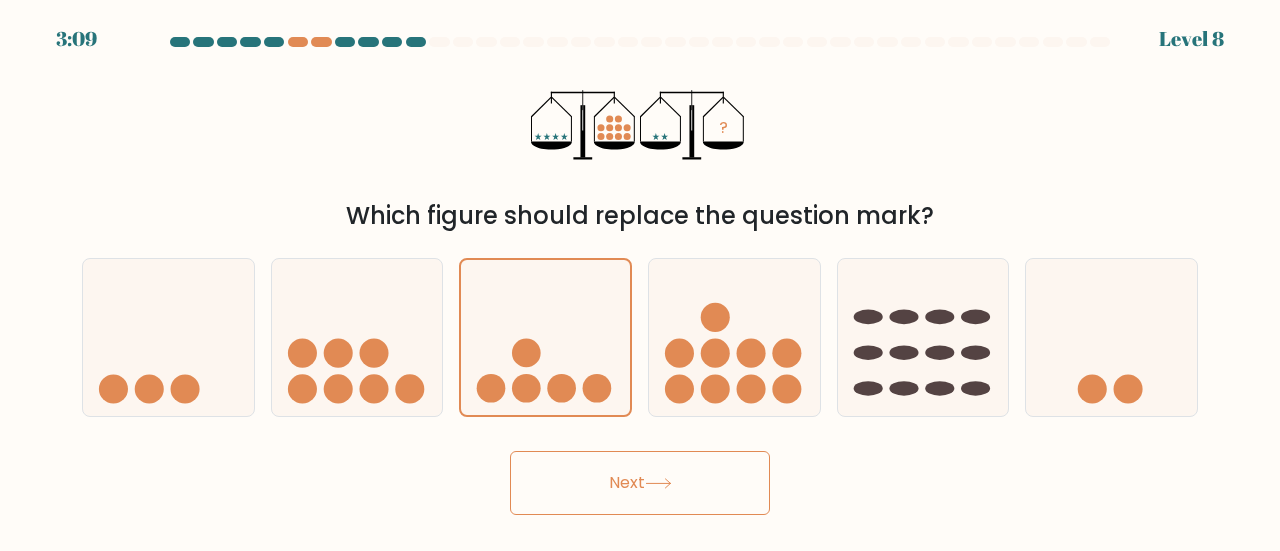 click on "Next" at bounding box center [640, 483] 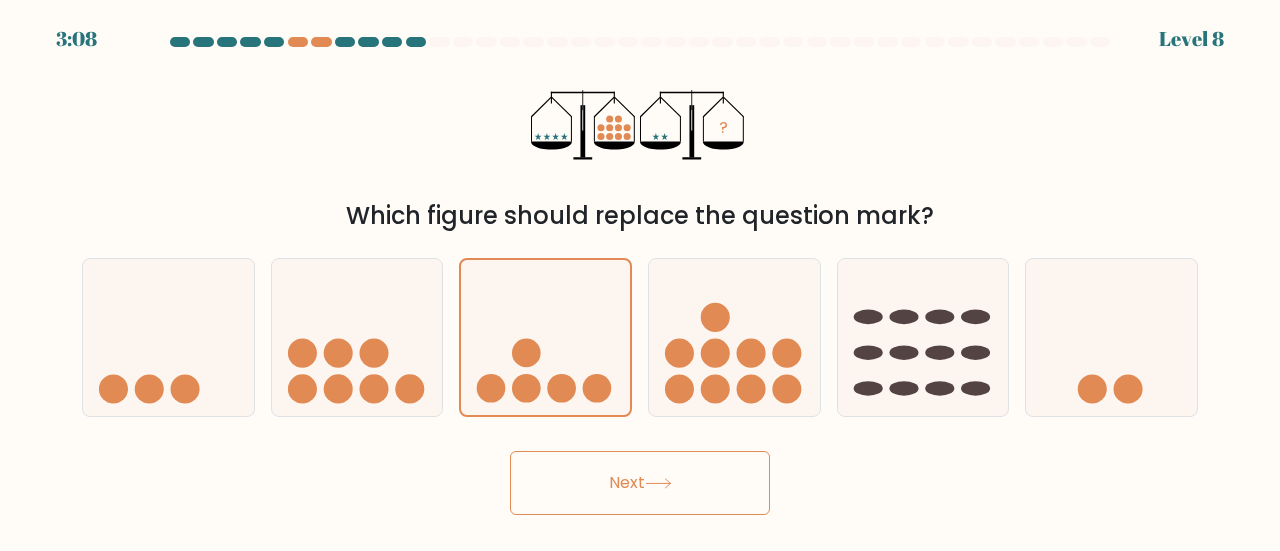 click on "Next" at bounding box center (640, 483) 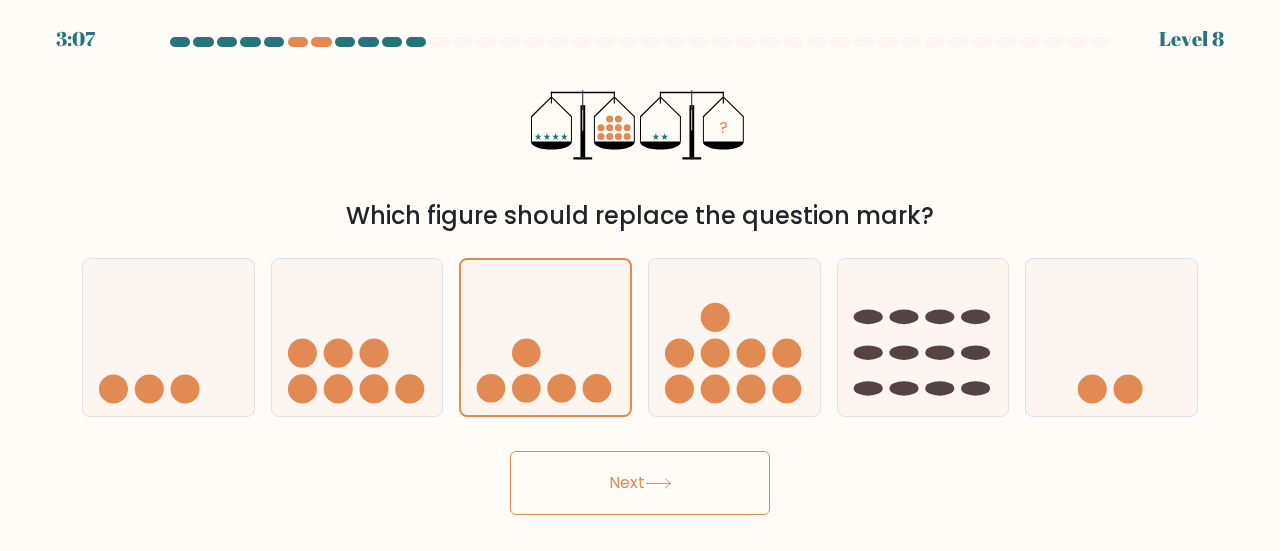 click on "Next" at bounding box center [640, 483] 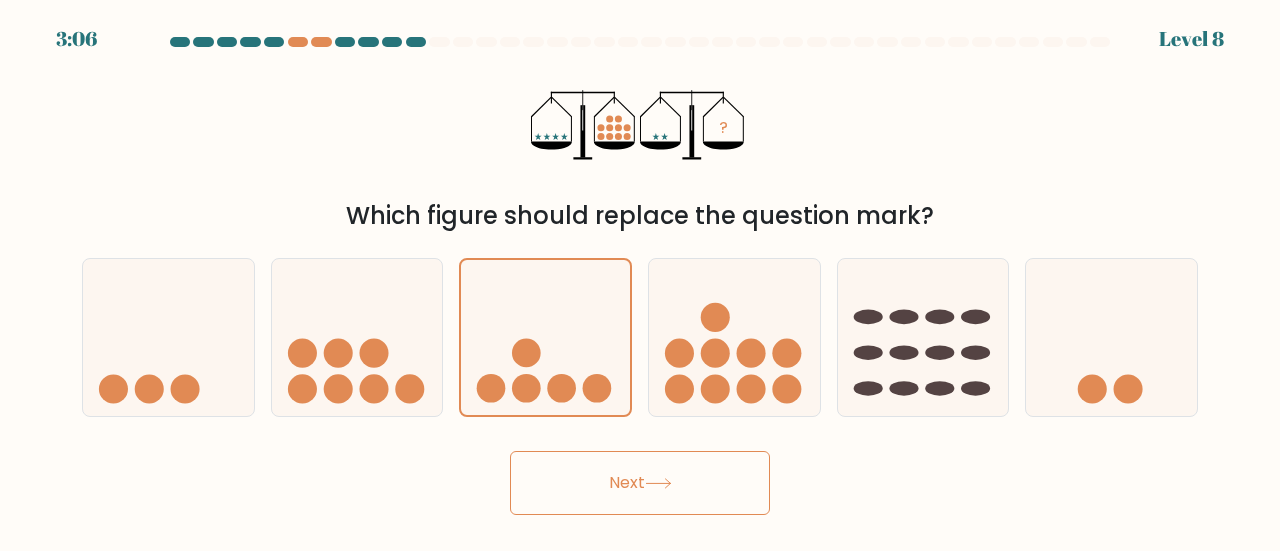 click on "Next" at bounding box center (640, 483) 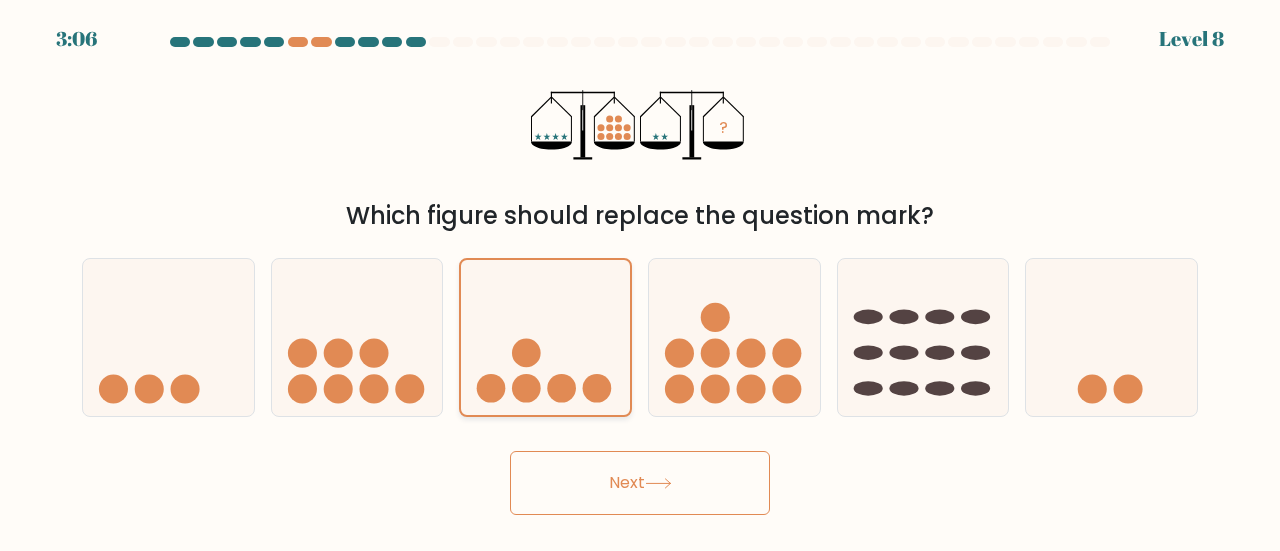 click at bounding box center [545, 338] 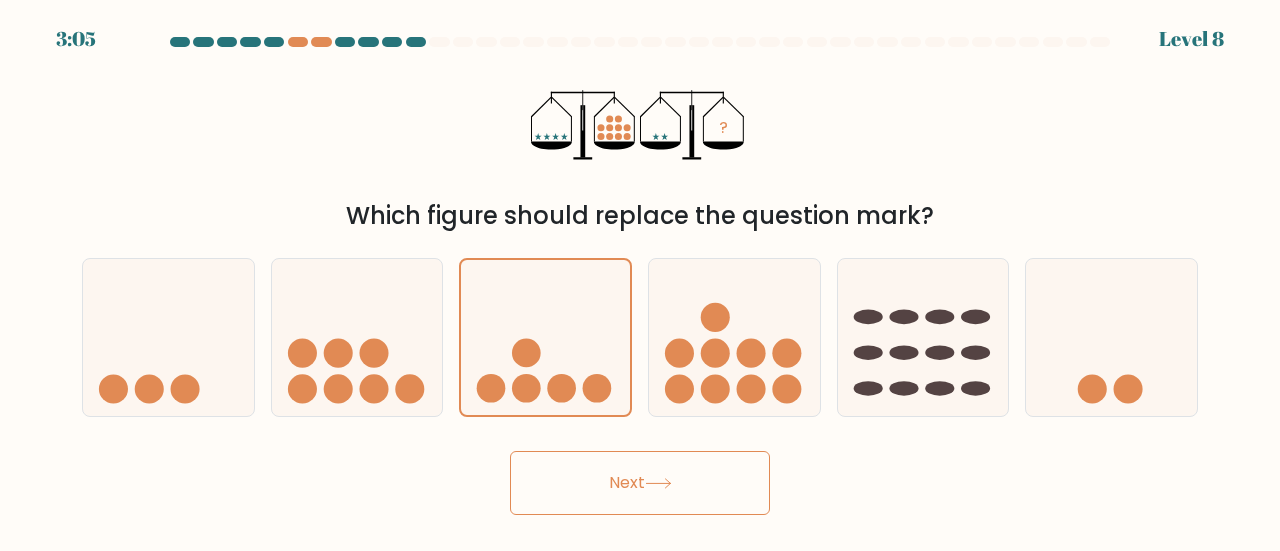 click on "Next" at bounding box center [640, 483] 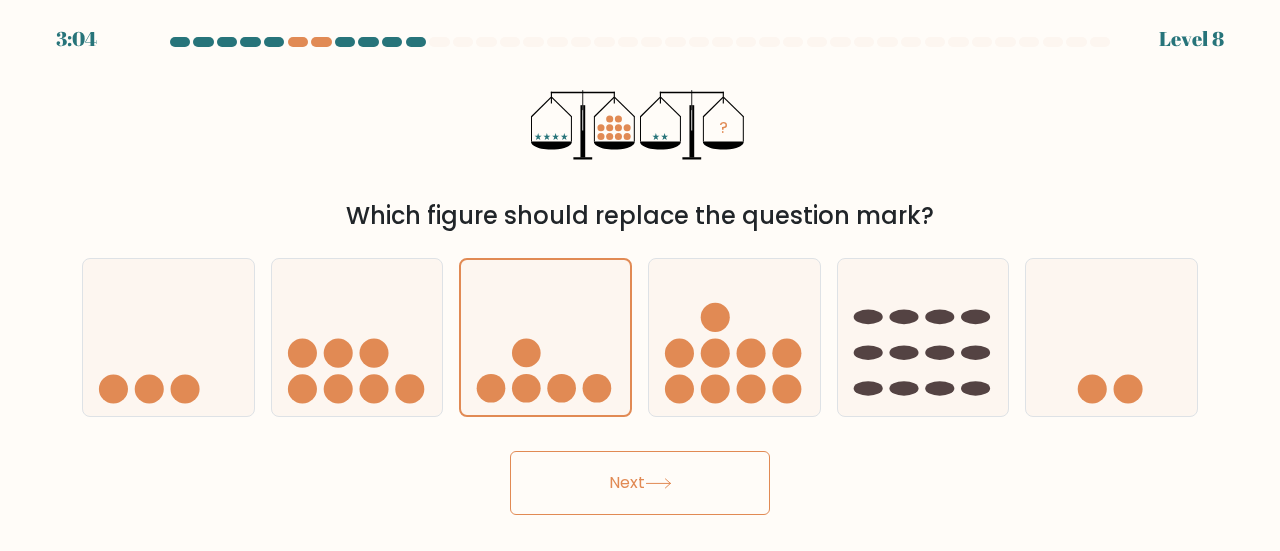 click on "Next" at bounding box center [640, 483] 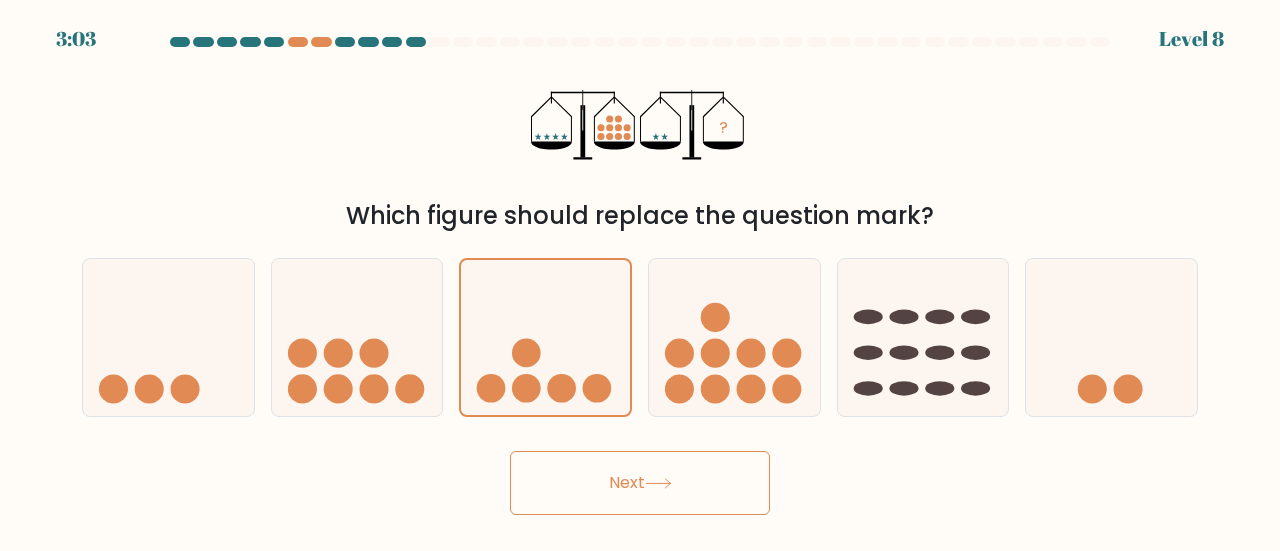 click on "Next" at bounding box center (640, 483) 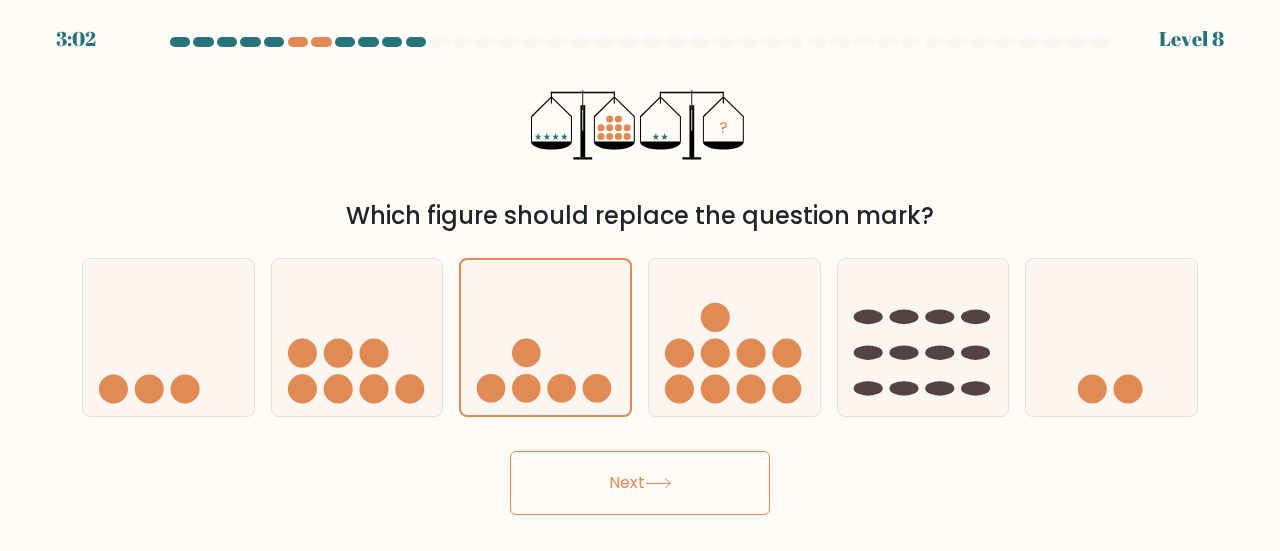 click on "Next" at bounding box center (640, 483) 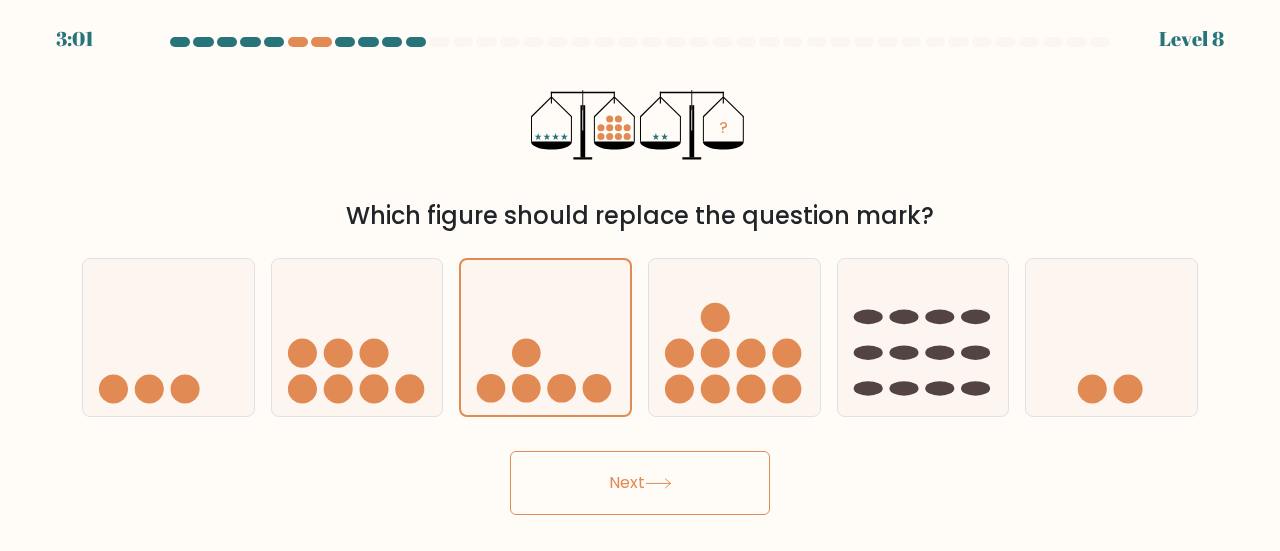 click at bounding box center (658, 483) 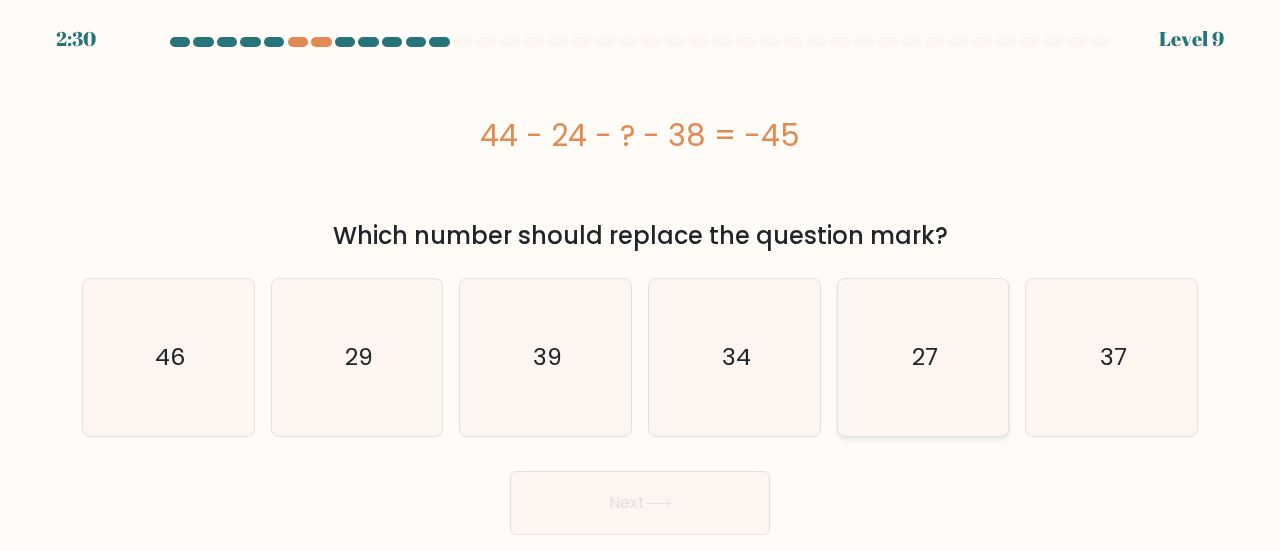 click on "27" at bounding box center [923, 357] 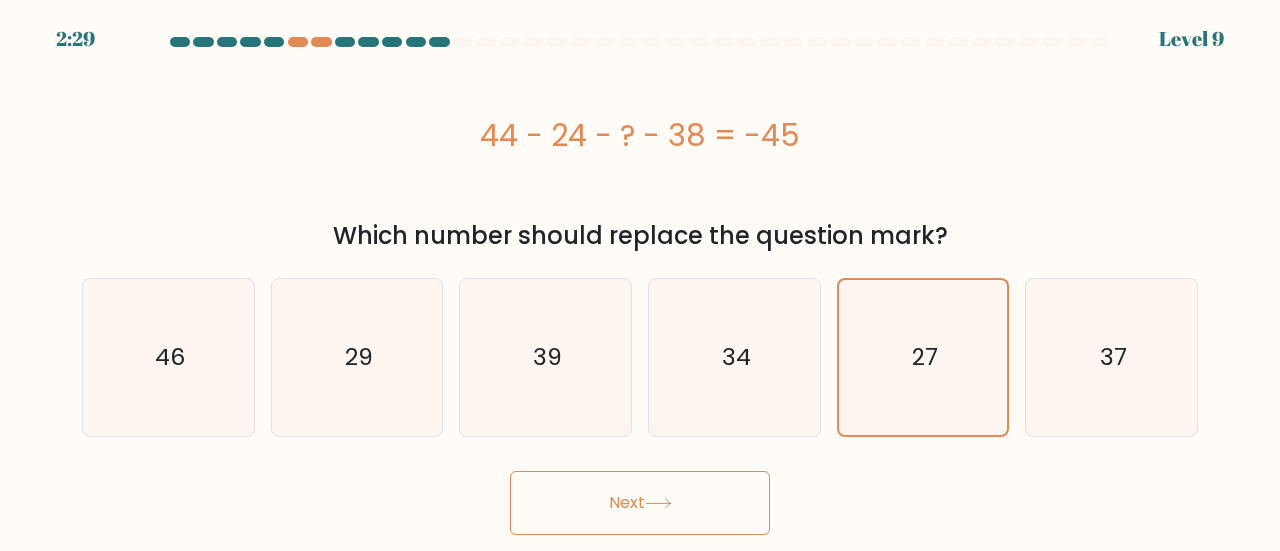 click on "Next" at bounding box center (640, 503) 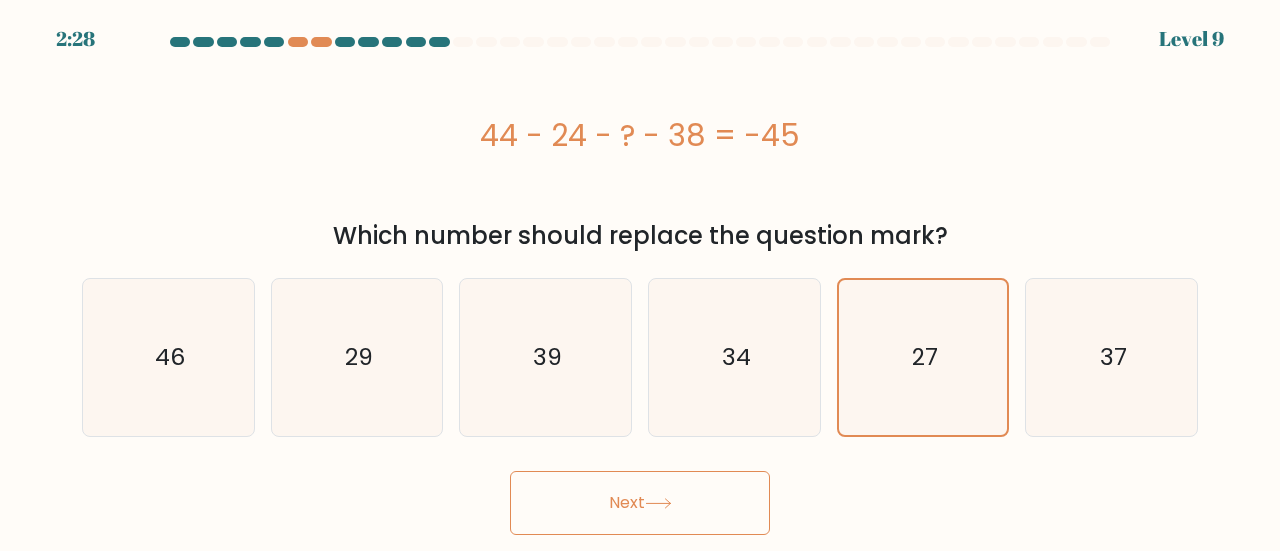 click on "Next" at bounding box center [640, 503] 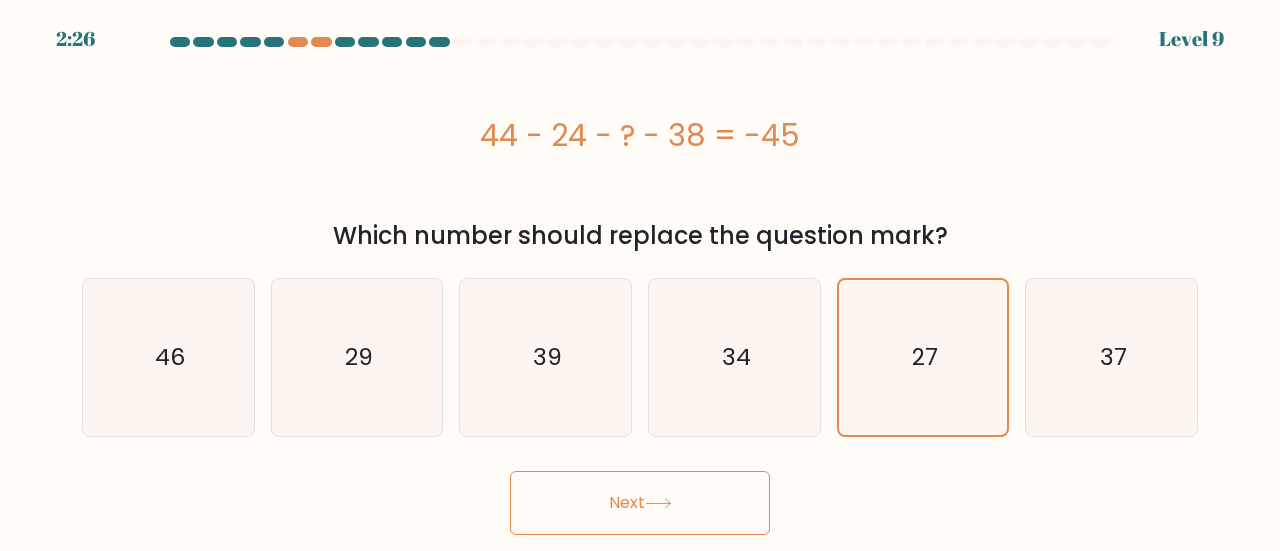 click on "Next" at bounding box center [640, 503] 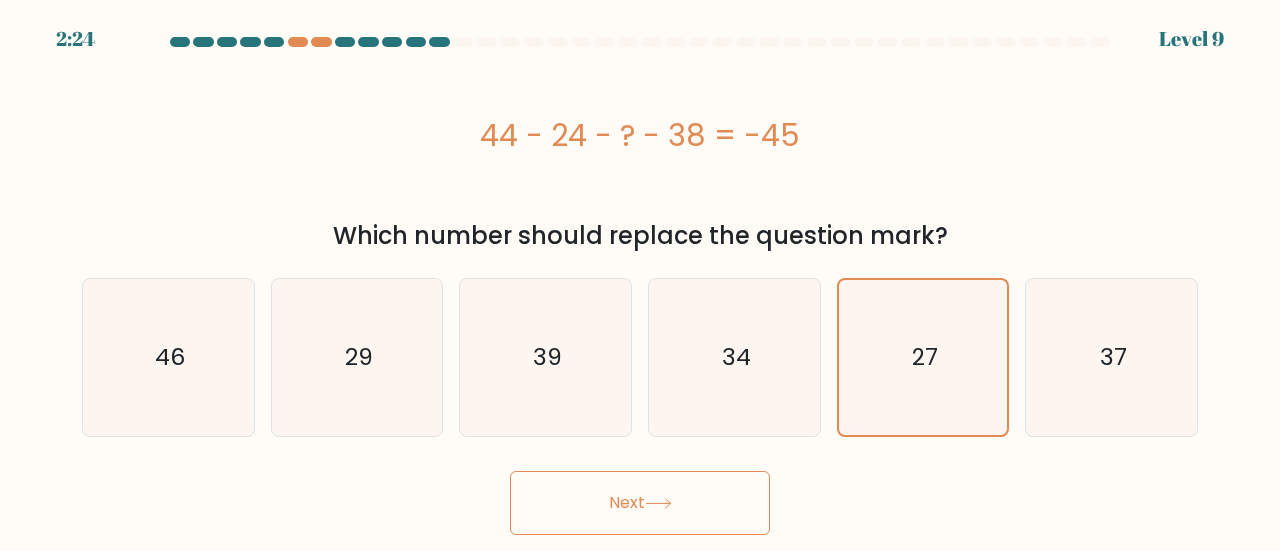 click on "Next" at bounding box center (640, 503) 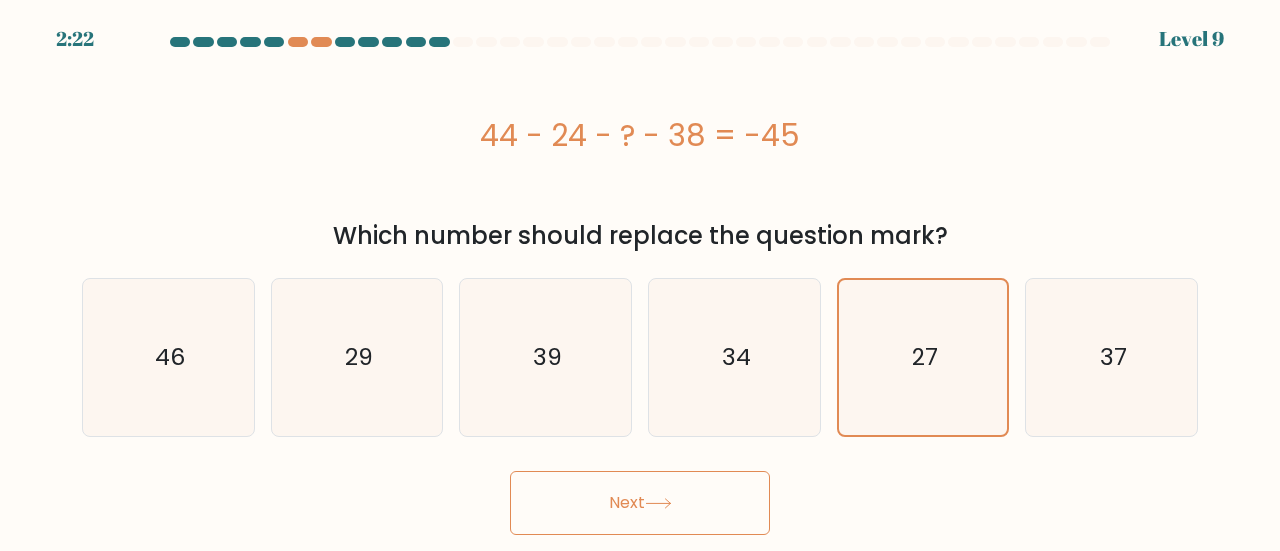 click on "Next" at bounding box center (640, 503) 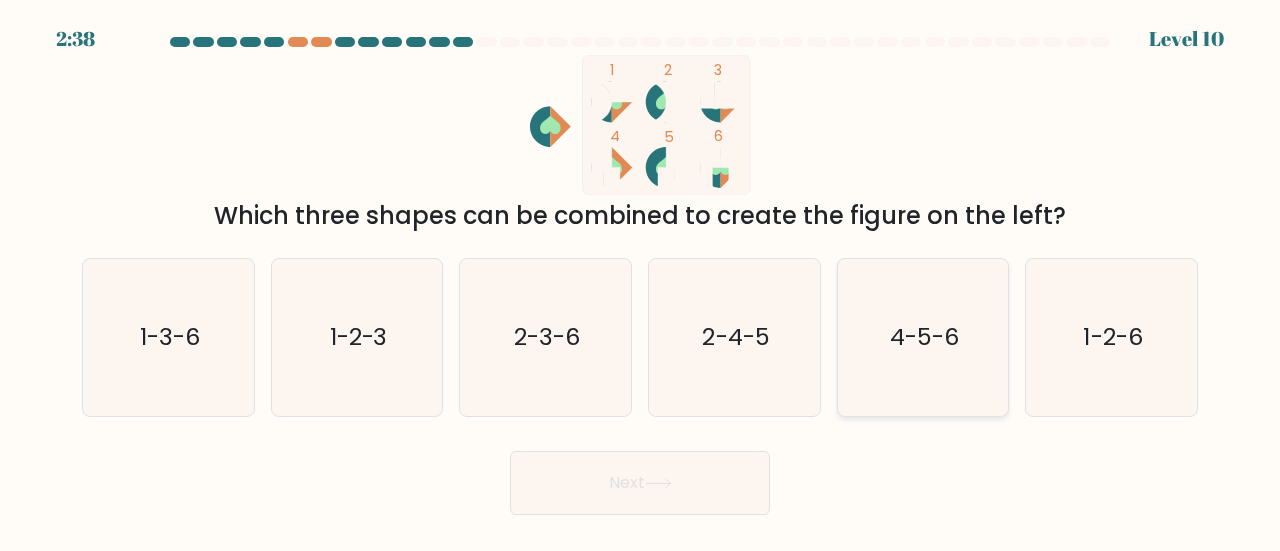 click on "4-5-6" at bounding box center [923, 337] 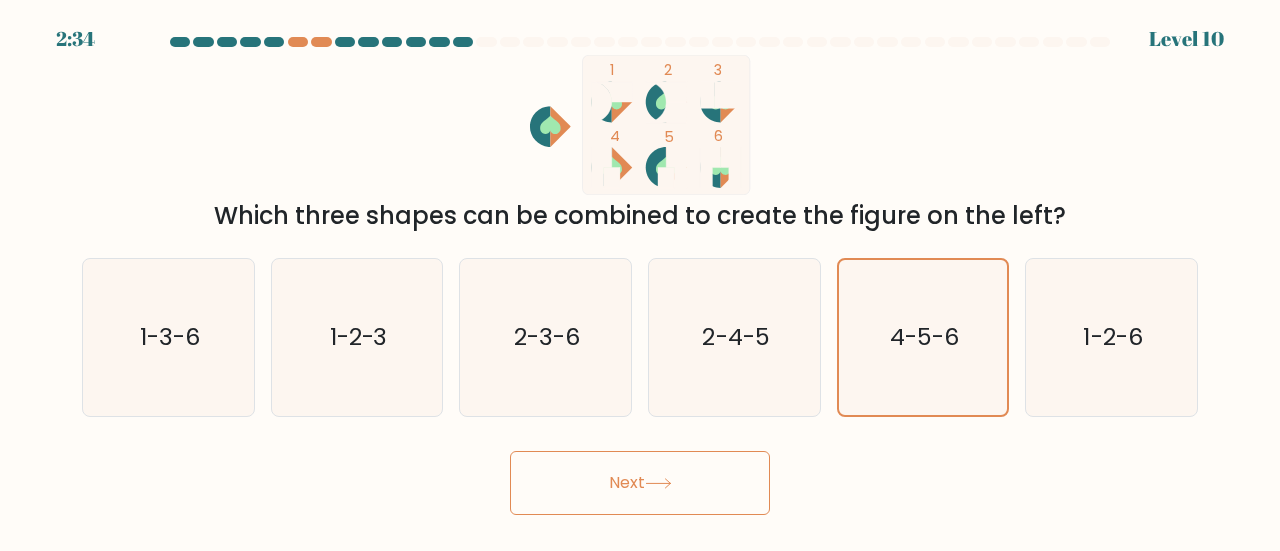 click on "Next" at bounding box center [640, 483] 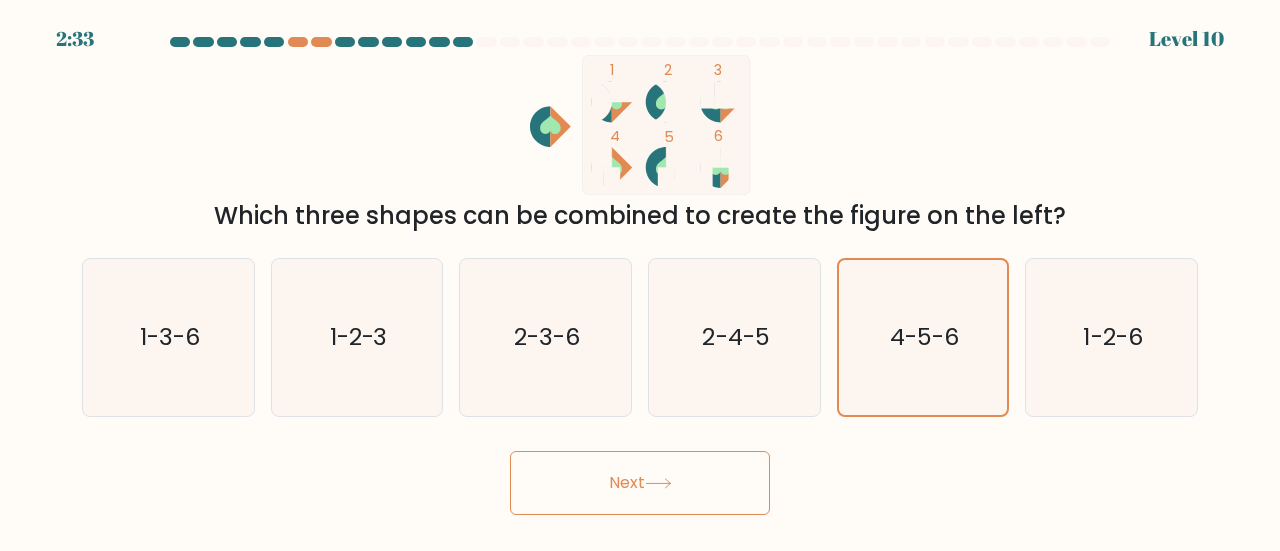 click on "Next" at bounding box center (640, 483) 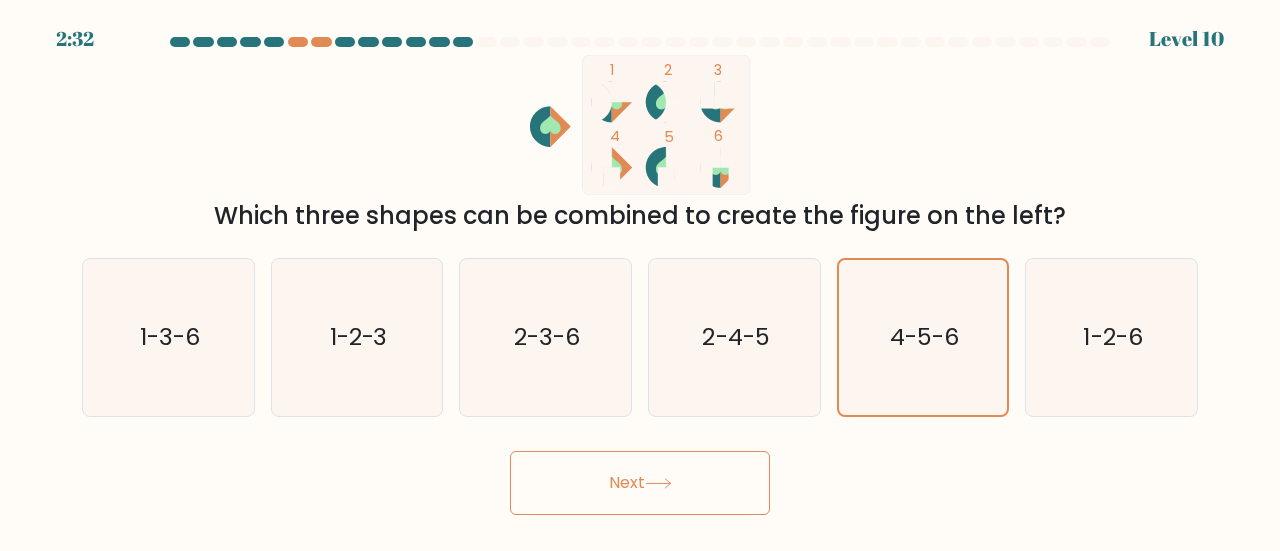 click on "Next" at bounding box center [640, 483] 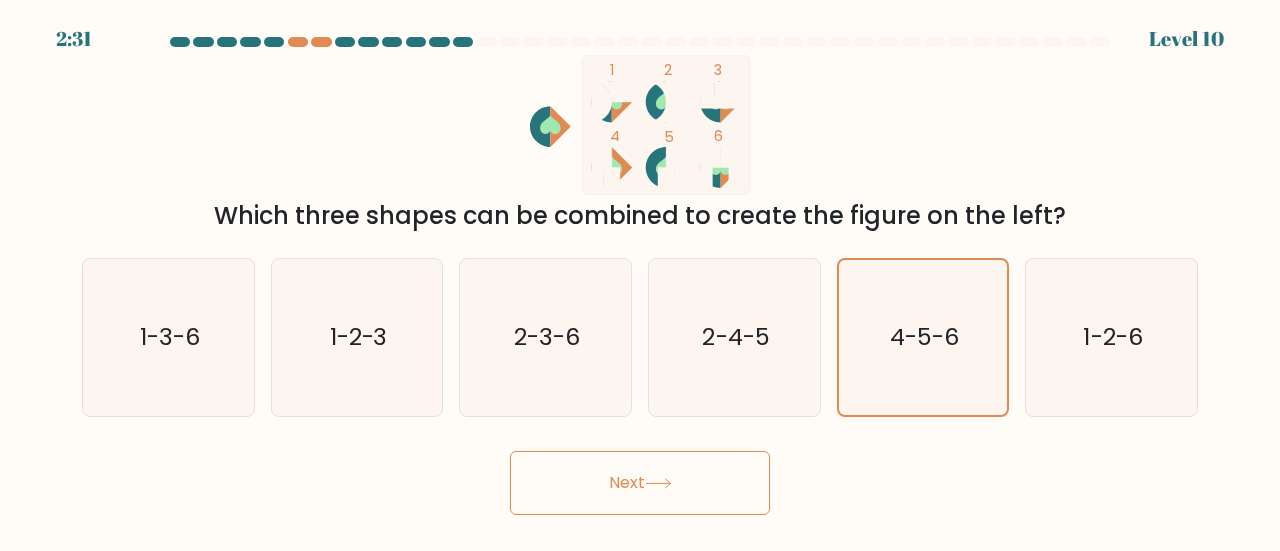 click on "Next" at bounding box center (640, 483) 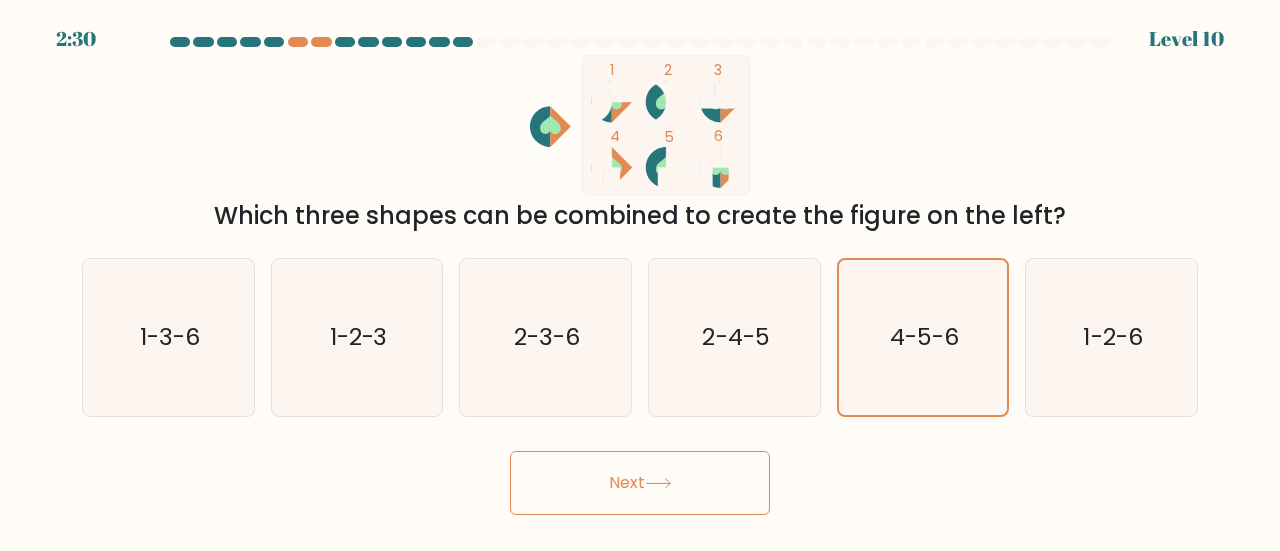 click on "Next" at bounding box center [640, 483] 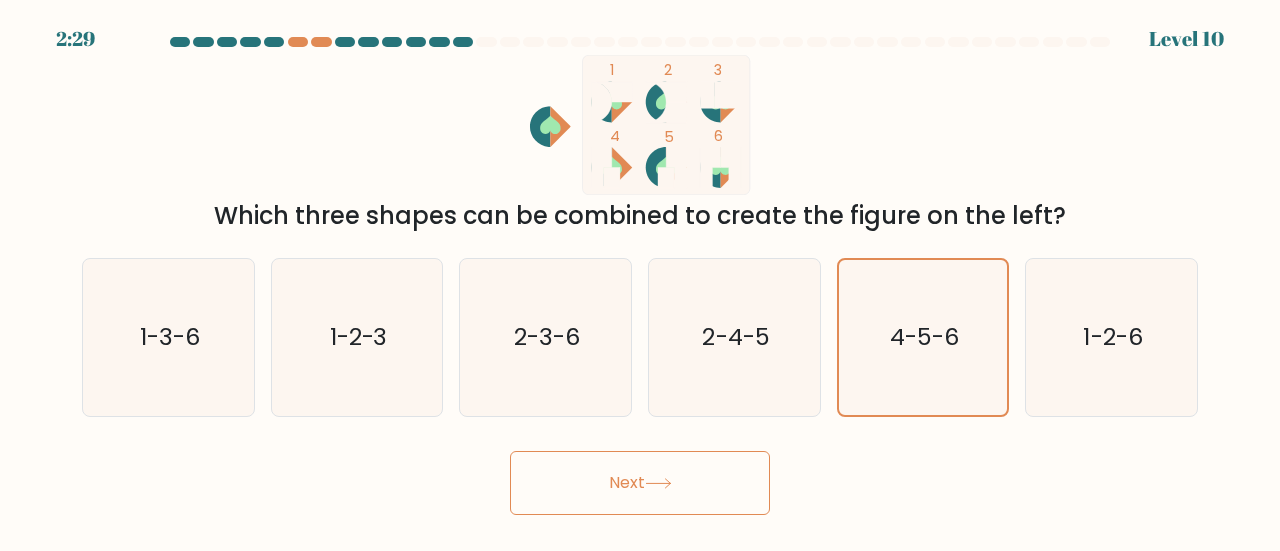 click on "Next" at bounding box center [640, 483] 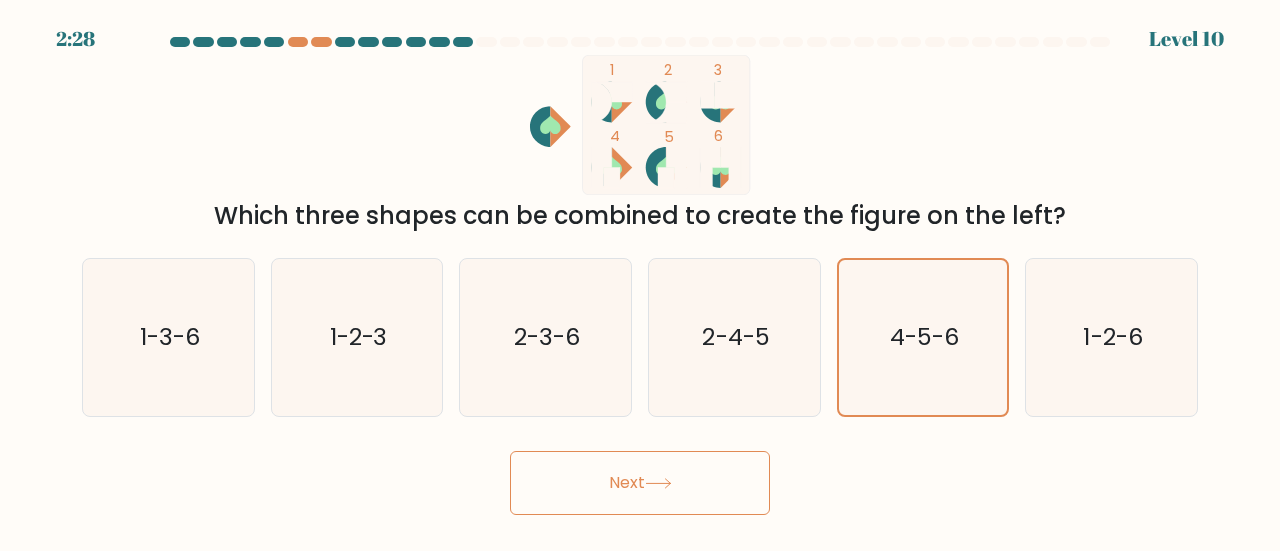click on "Next" at bounding box center (640, 483) 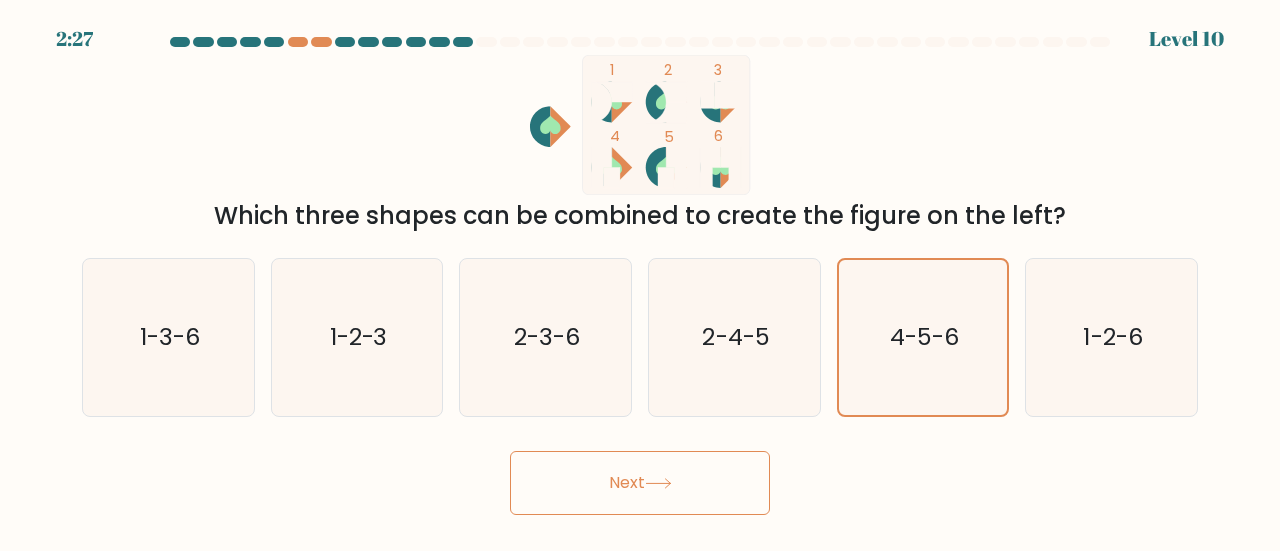 click on "Next" at bounding box center [640, 483] 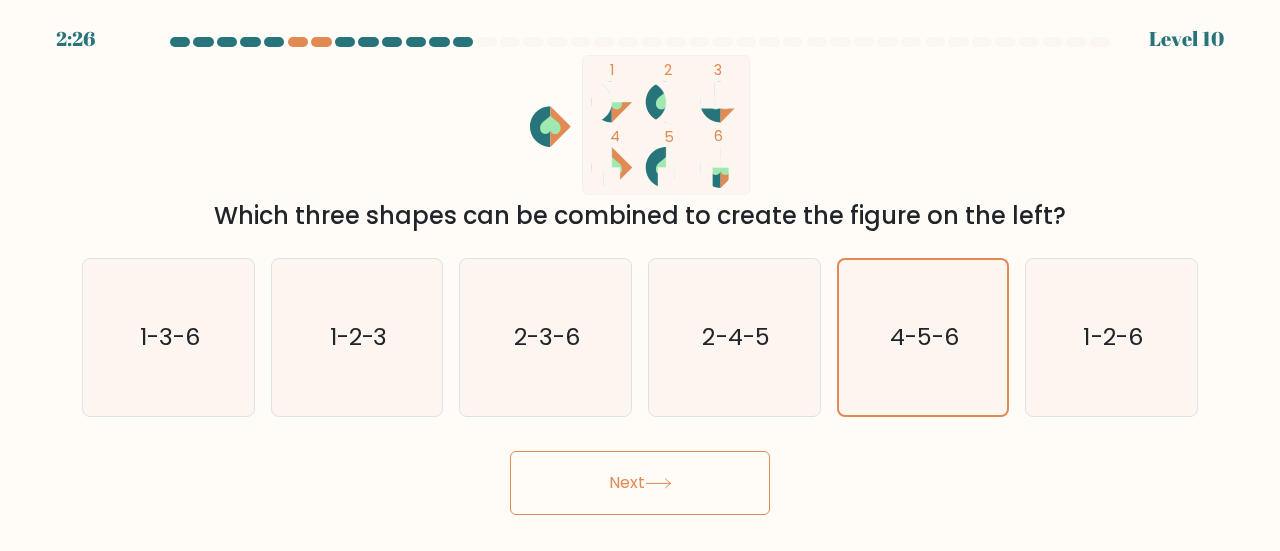 click on "Next" at bounding box center (640, 483) 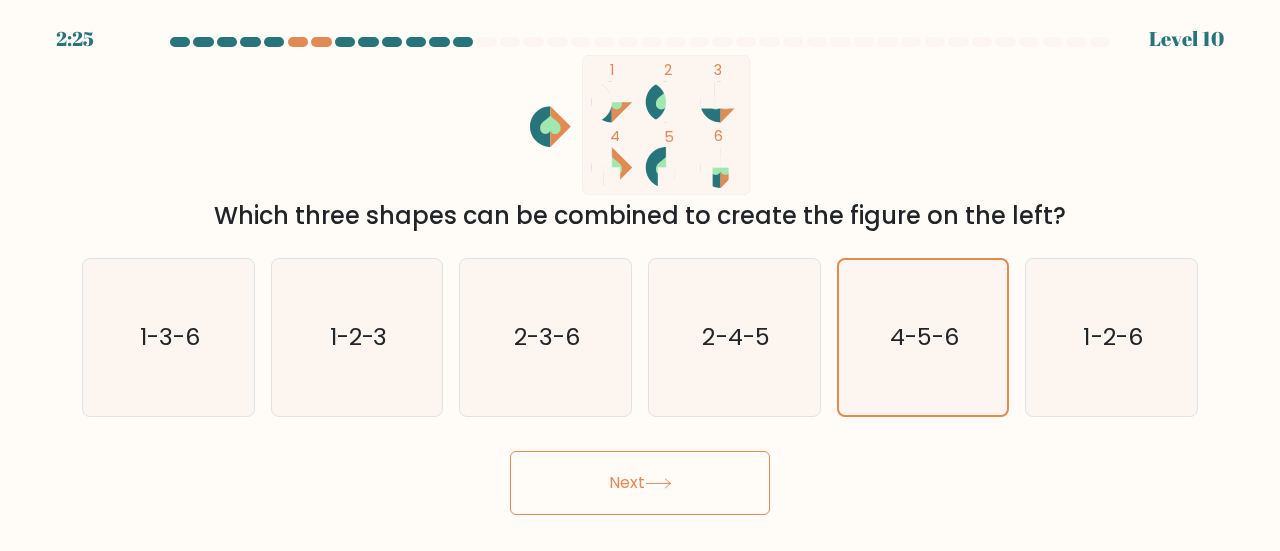 click on "Next" at bounding box center [640, 483] 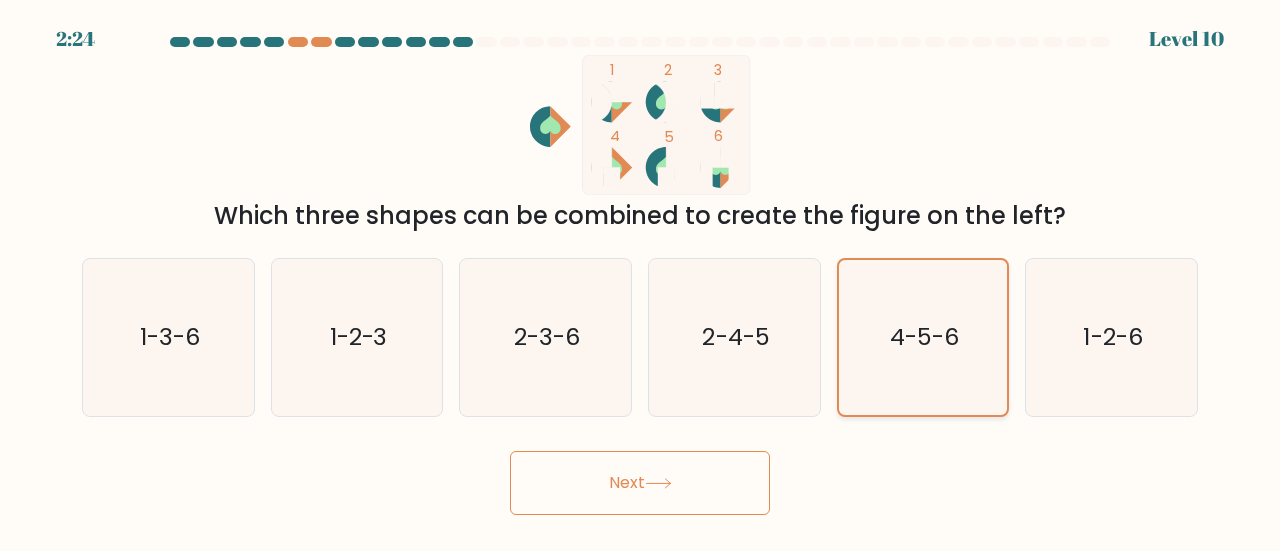 click on "4-5-6" at bounding box center [923, 337] 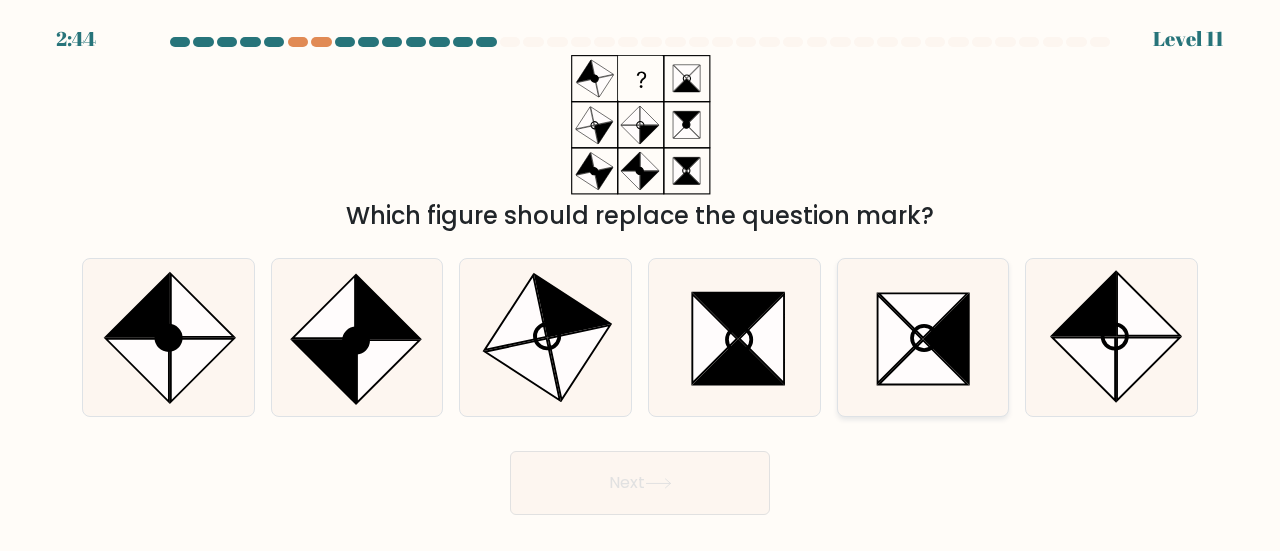 click at bounding box center [923, 316] 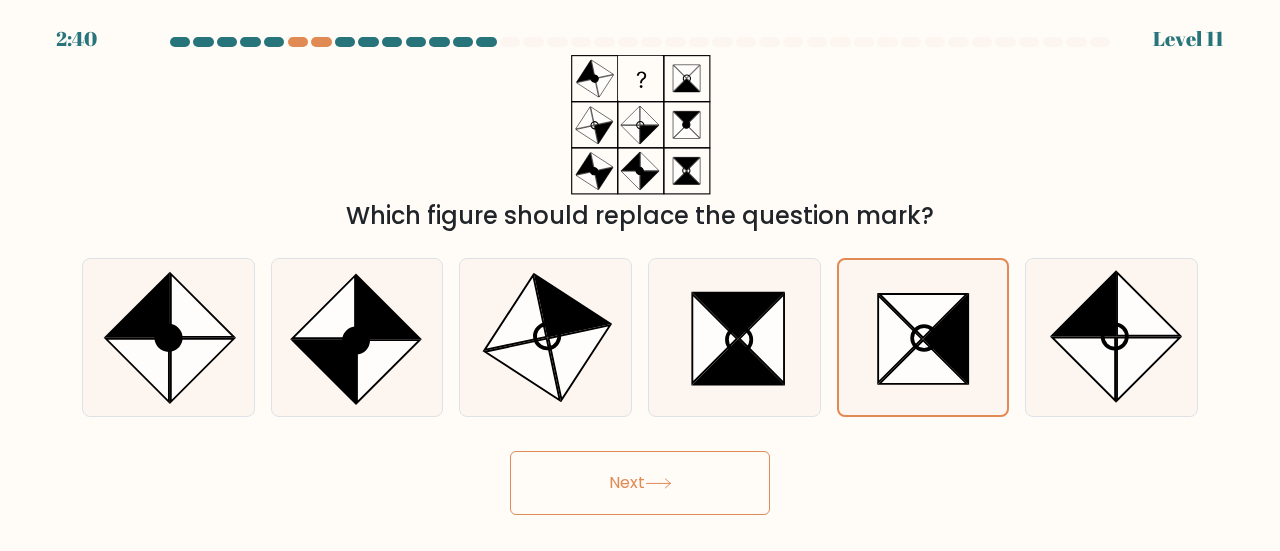 click on "Next" at bounding box center (640, 483) 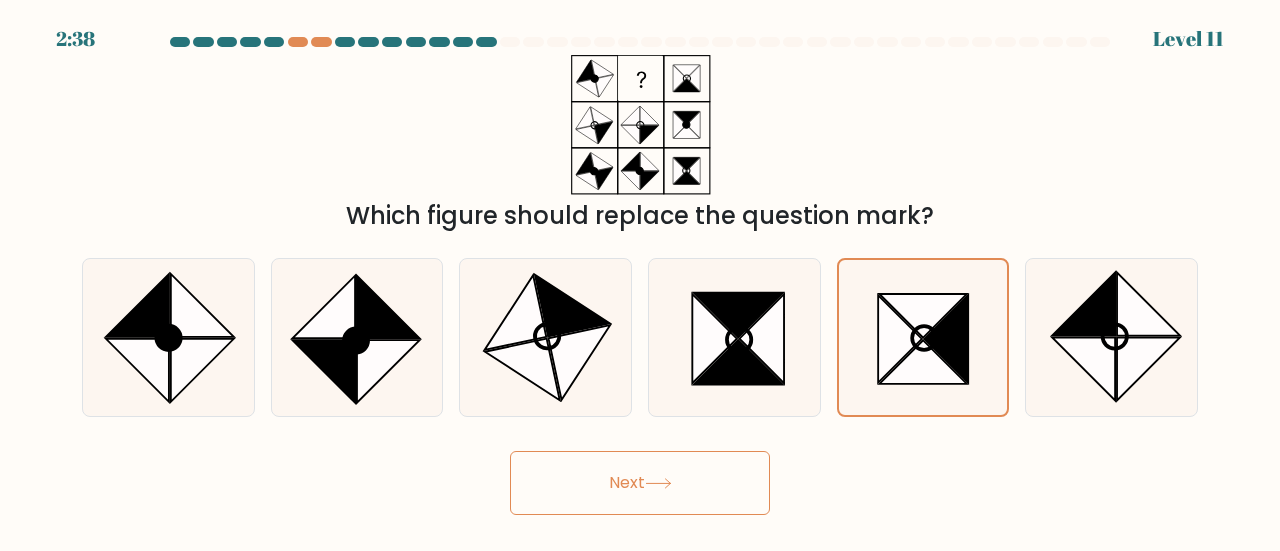 click on "Next" at bounding box center (640, 478) 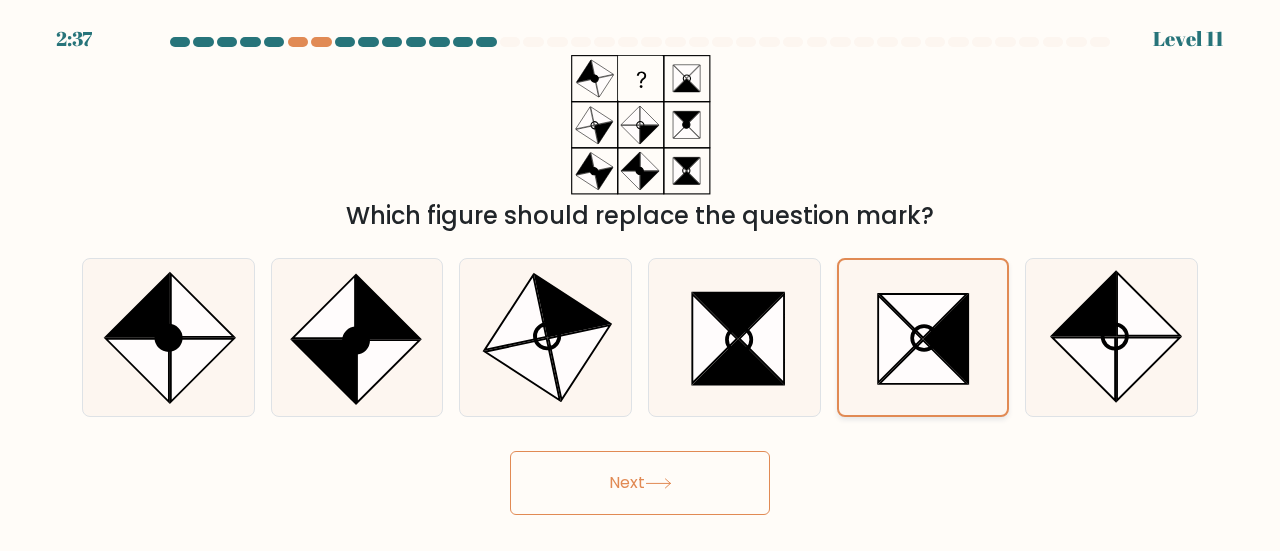 click at bounding box center [923, 316] 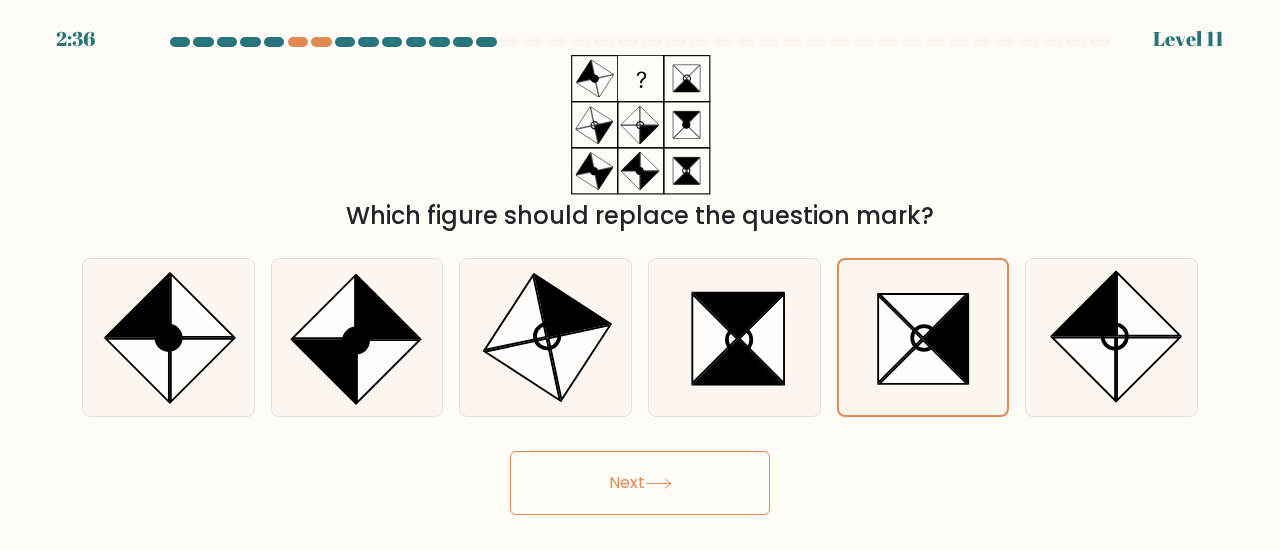click on "Which figure should replace the question mark?" at bounding box center (640, 144) 